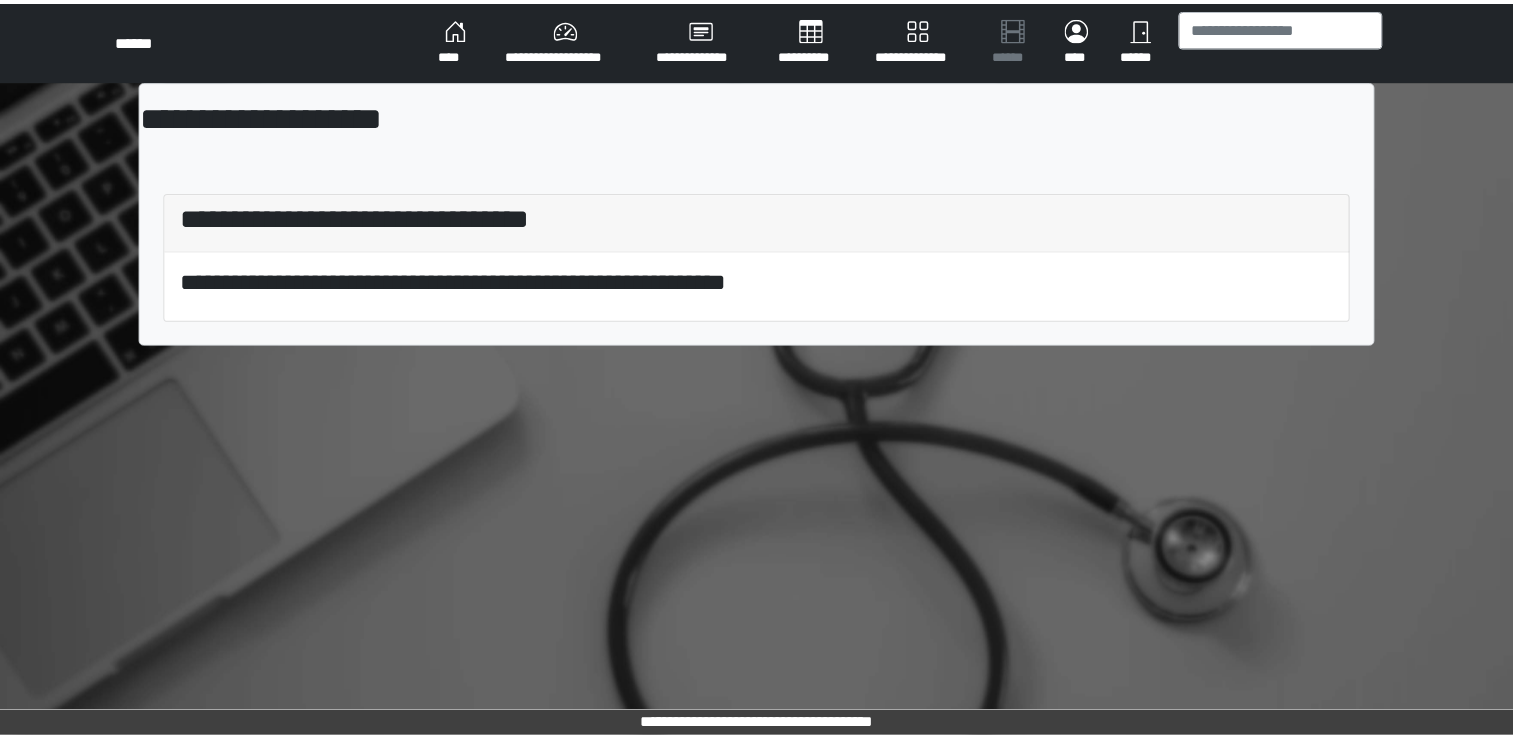 scroll, scrollTop: 0, scrollLeft: 0, axis: both 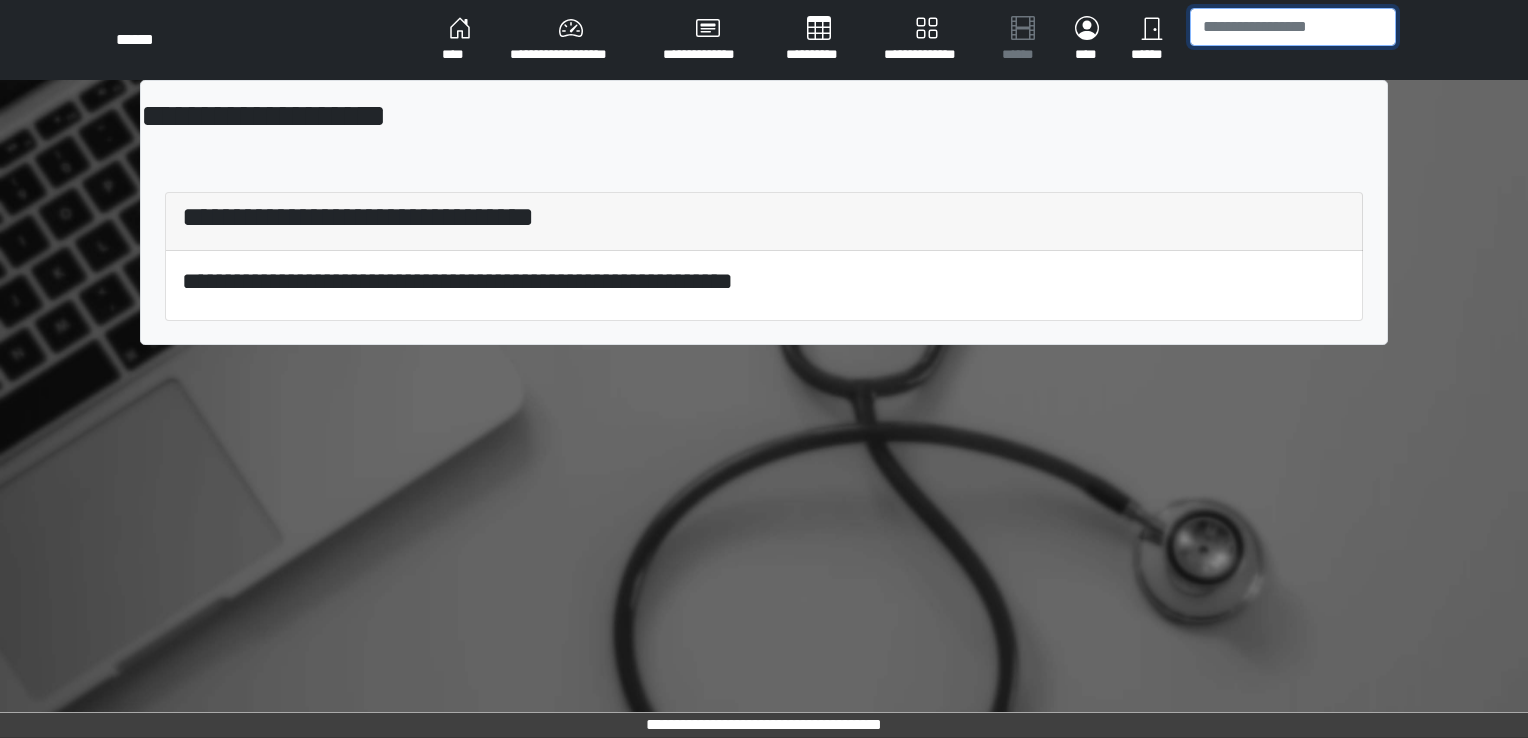 click at bounding box center (1293, 27) 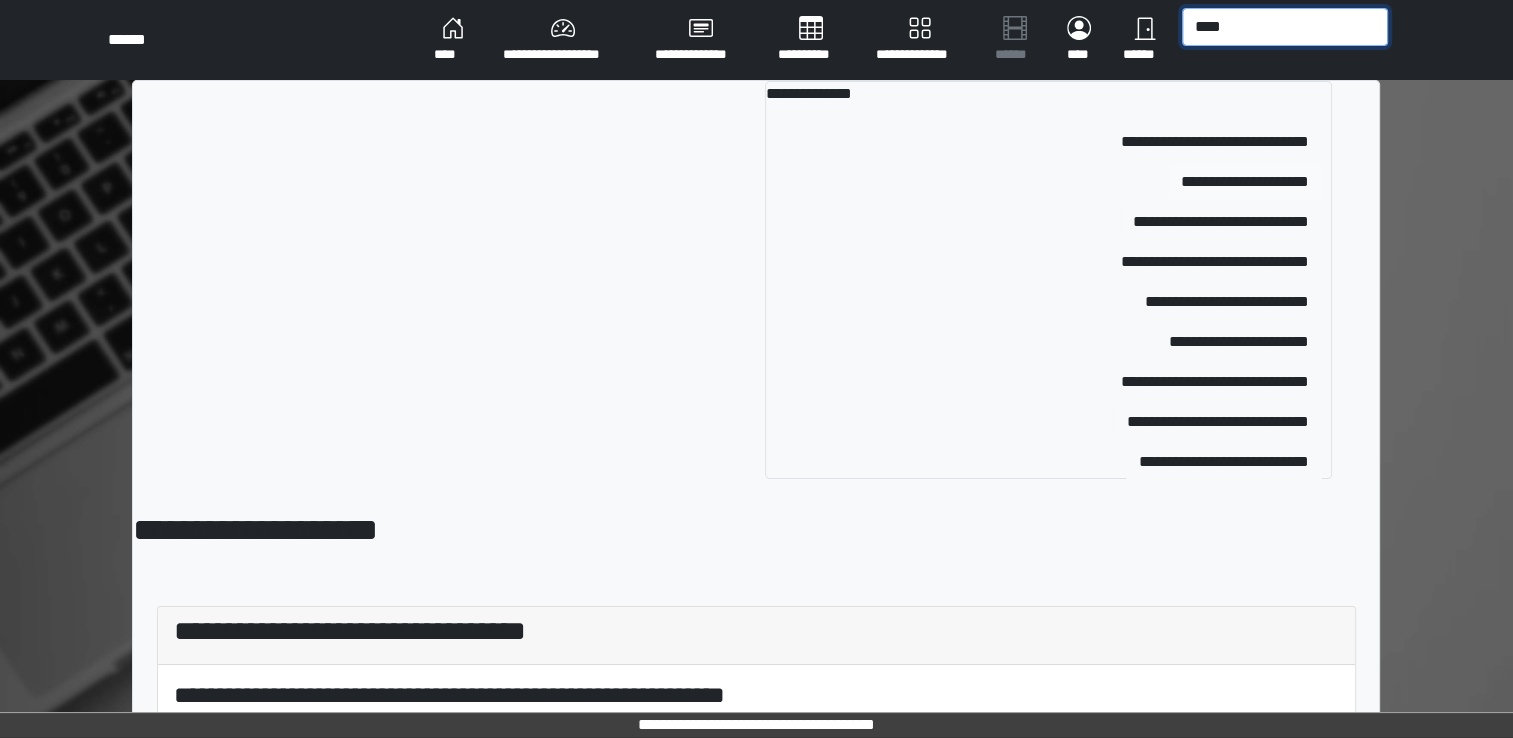 type on "****" 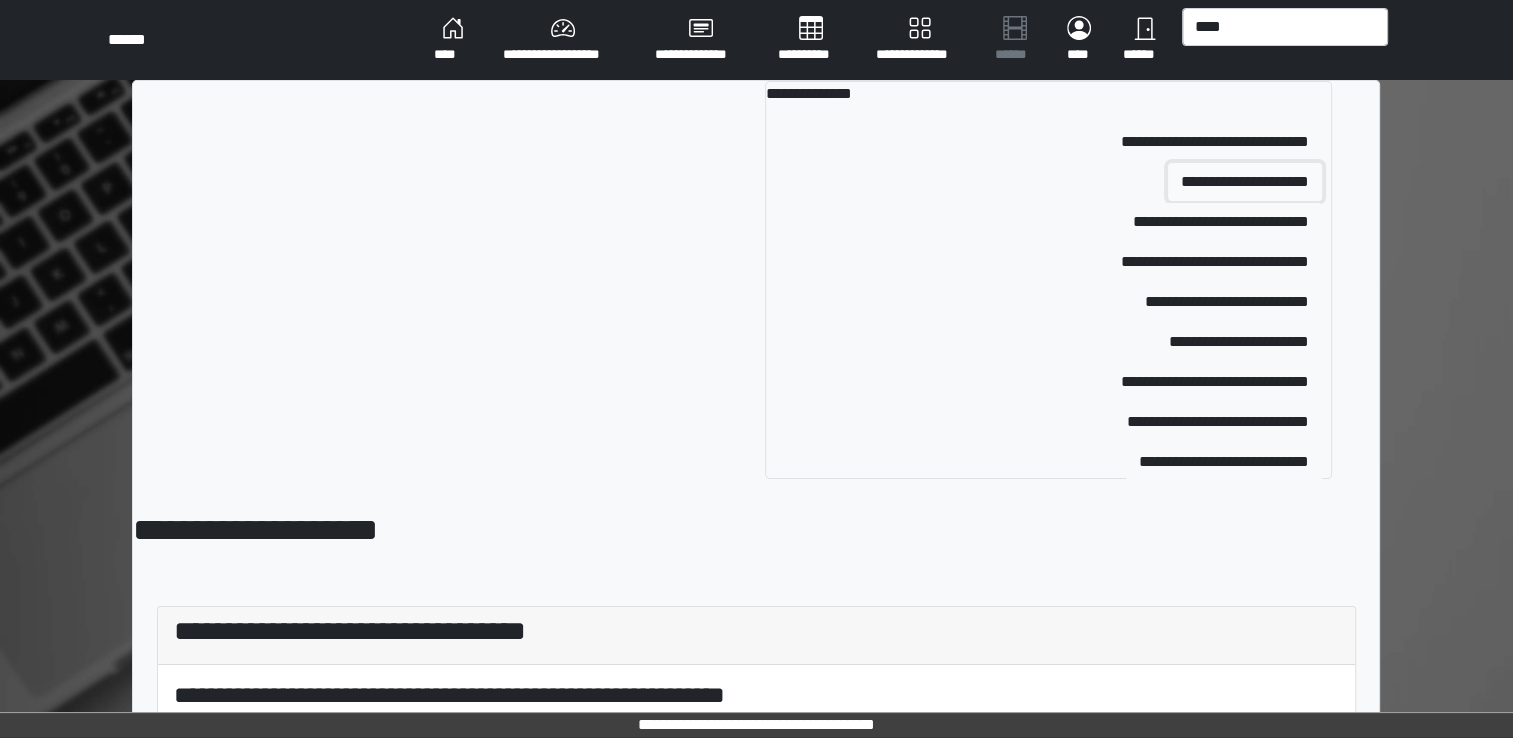 click on "**********" at bounding box center [1245, 182] 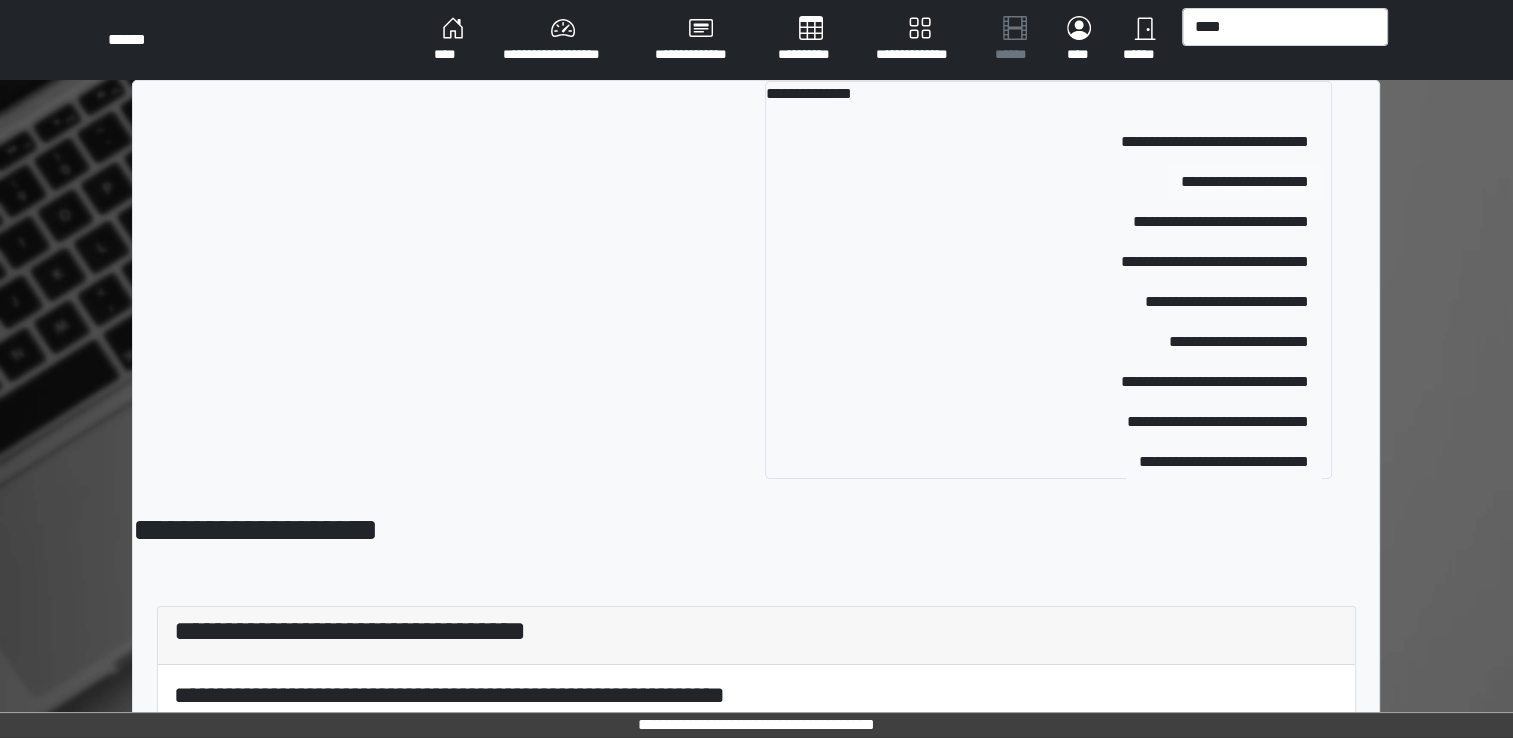 type 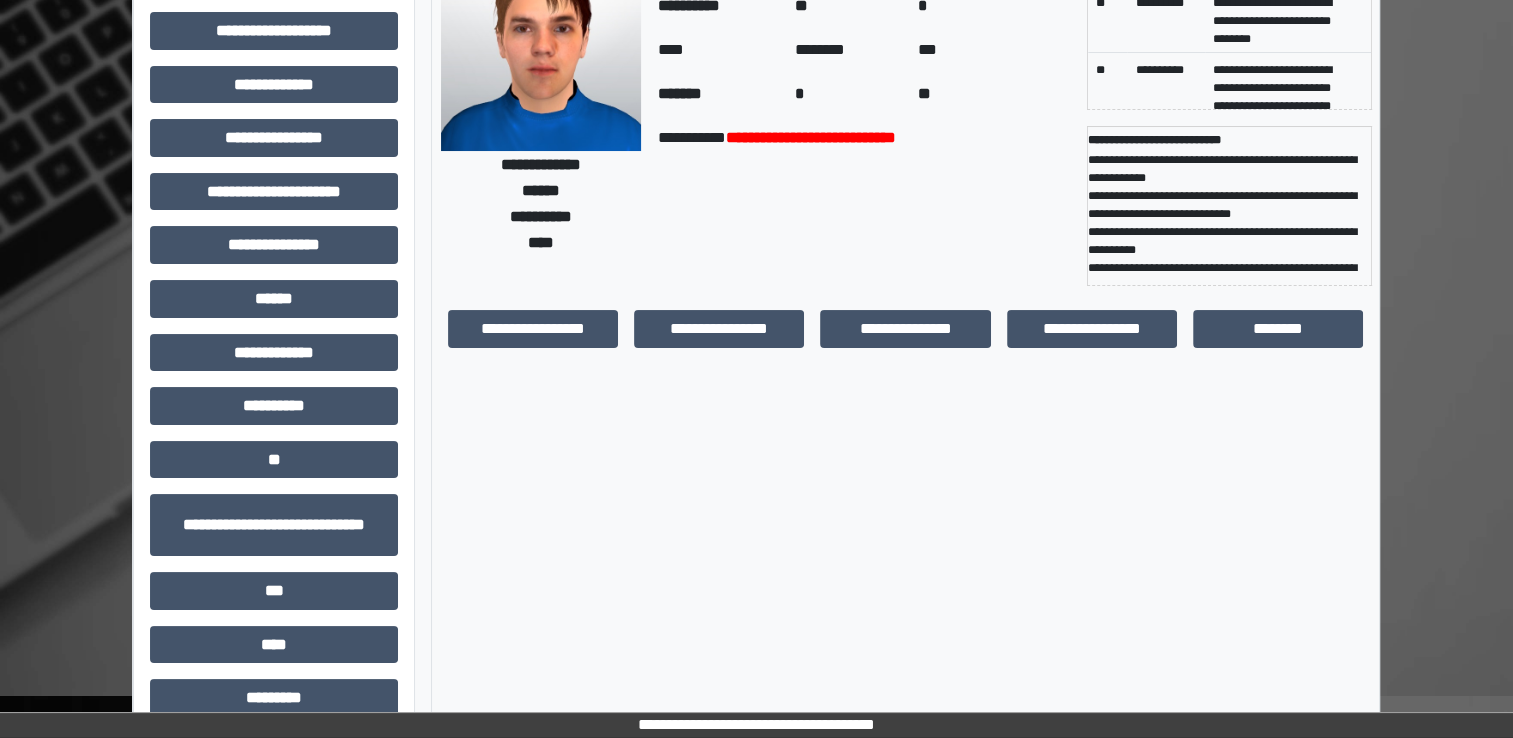 scroll, scrollTop: 158, scrollLeft: 0, axis: vertical 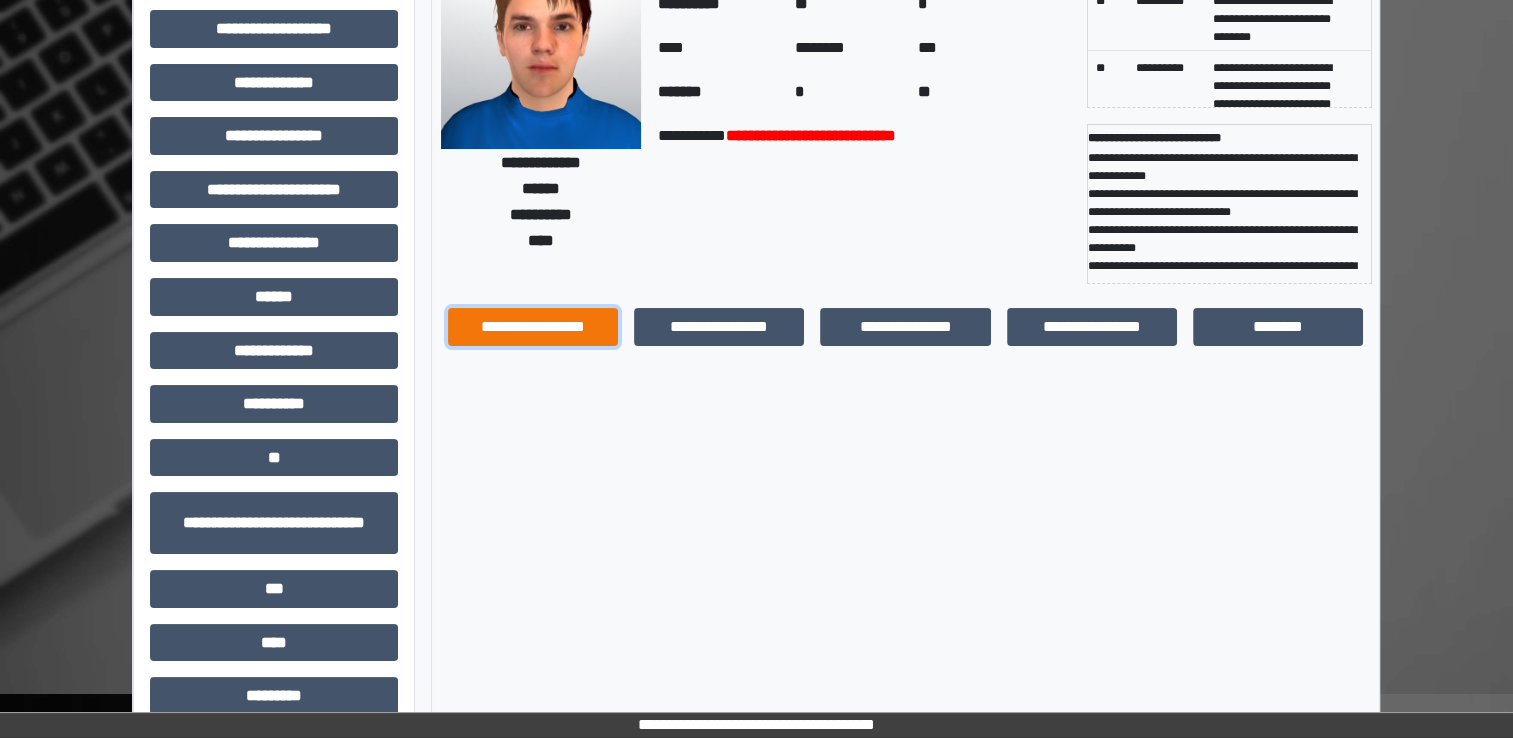click on "**********" at bounding box center (533, 327) 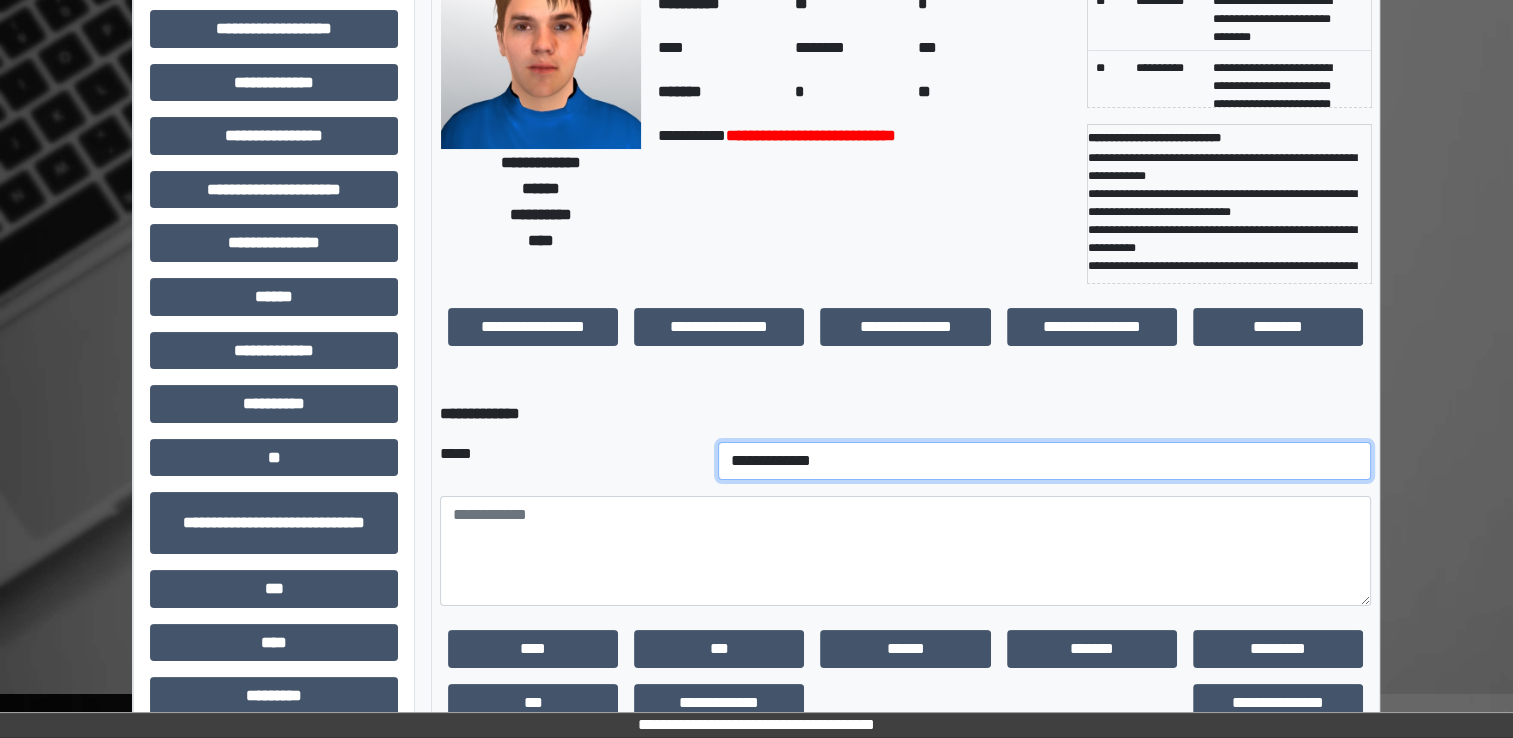 click on "**********" at bounding box center [1045, 461] 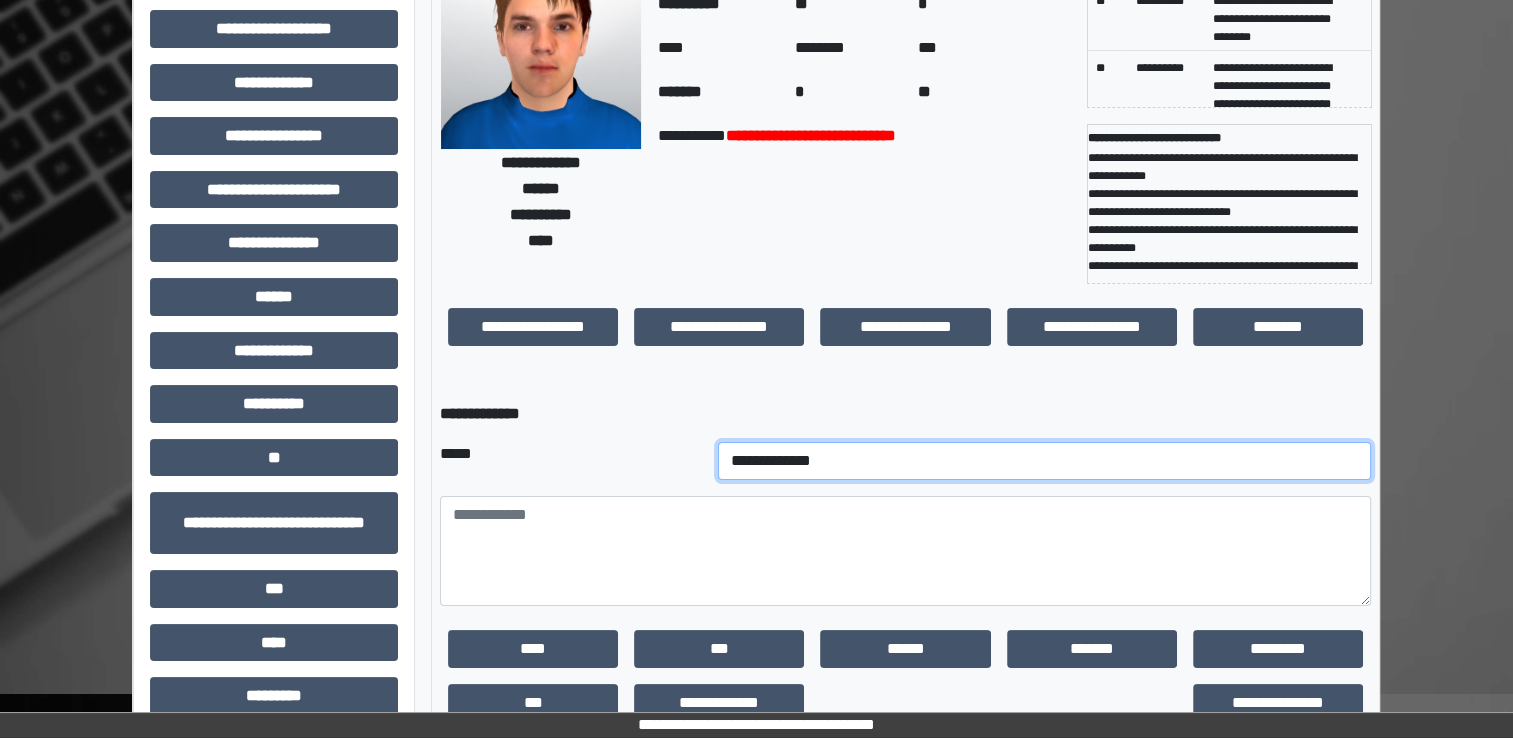 select on "*" 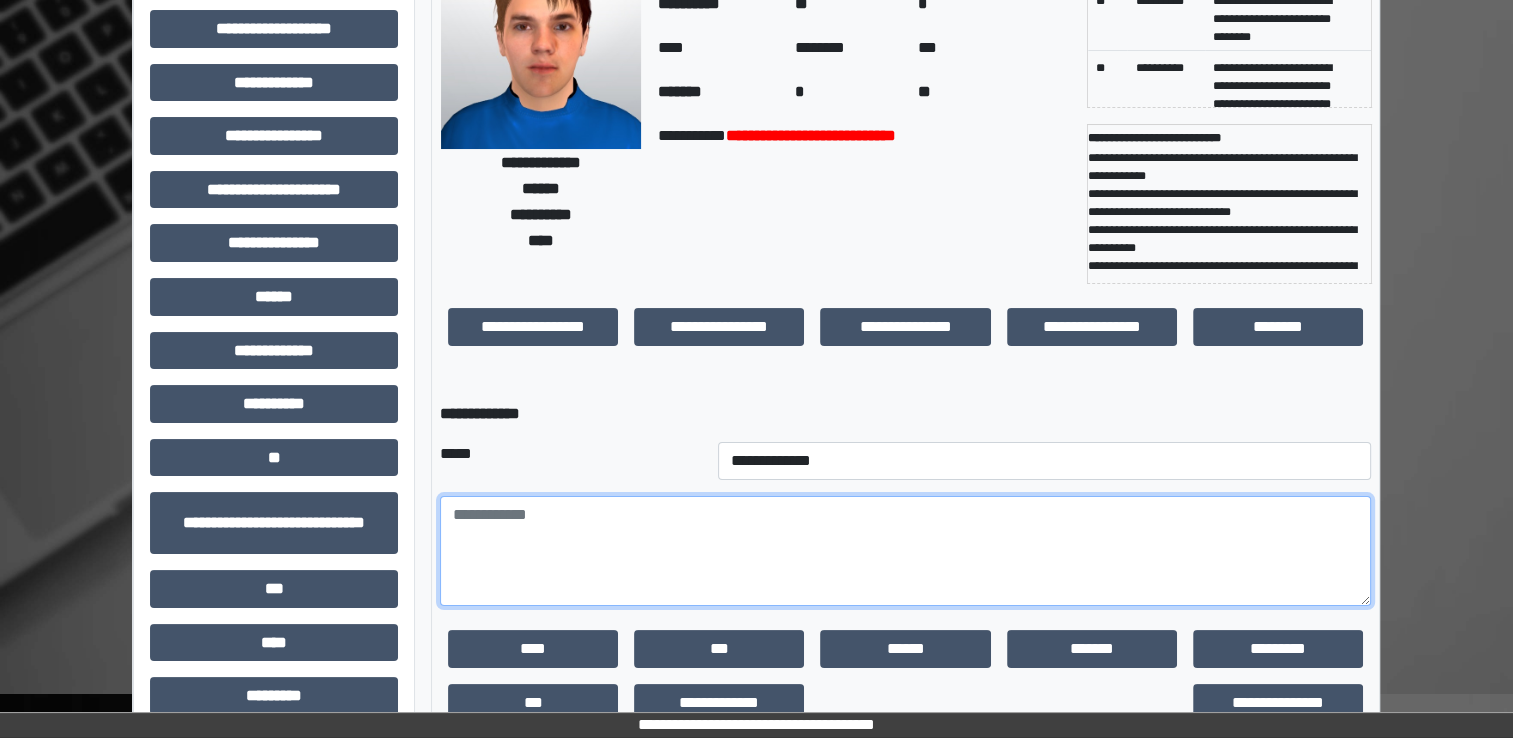 click at bounding box center [905, 551] 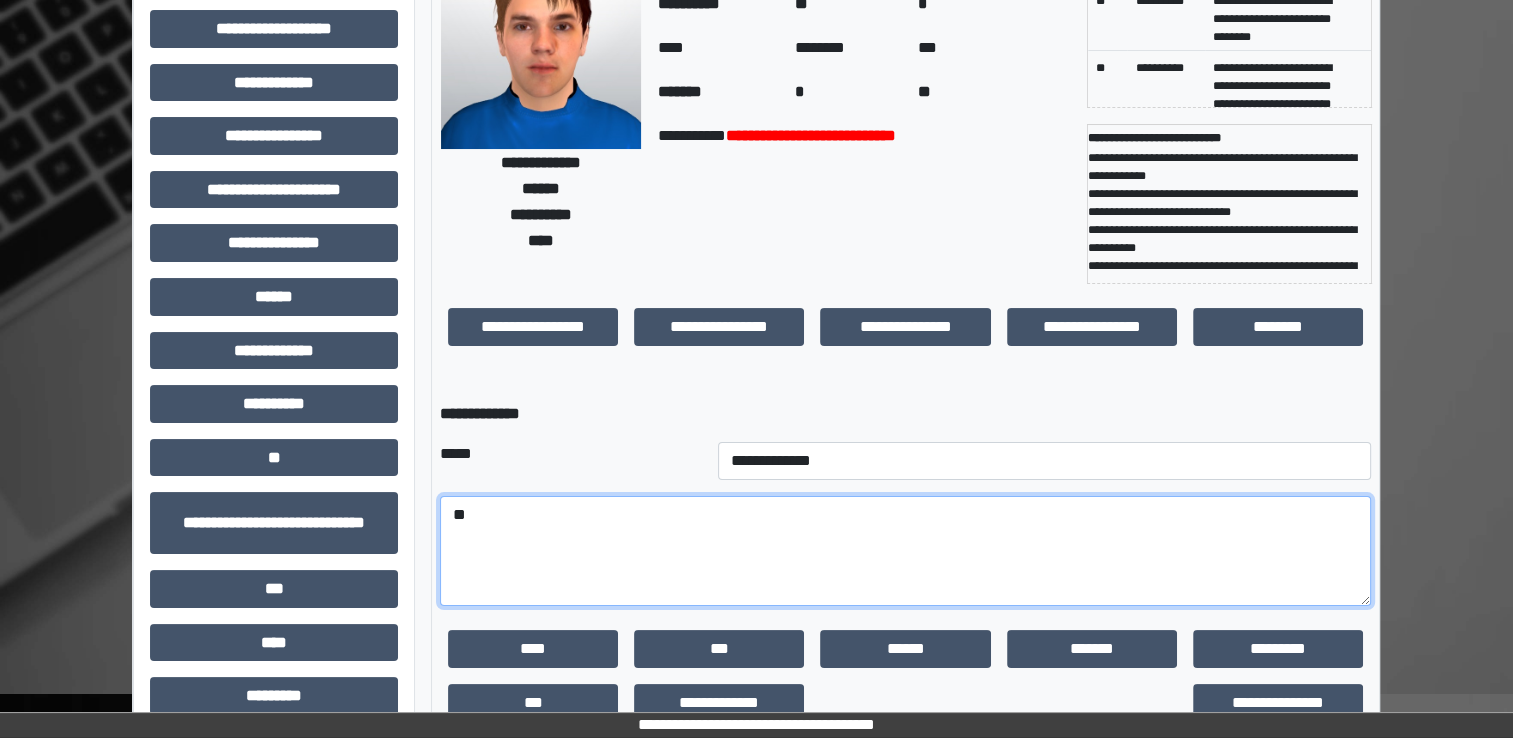 type on "*" 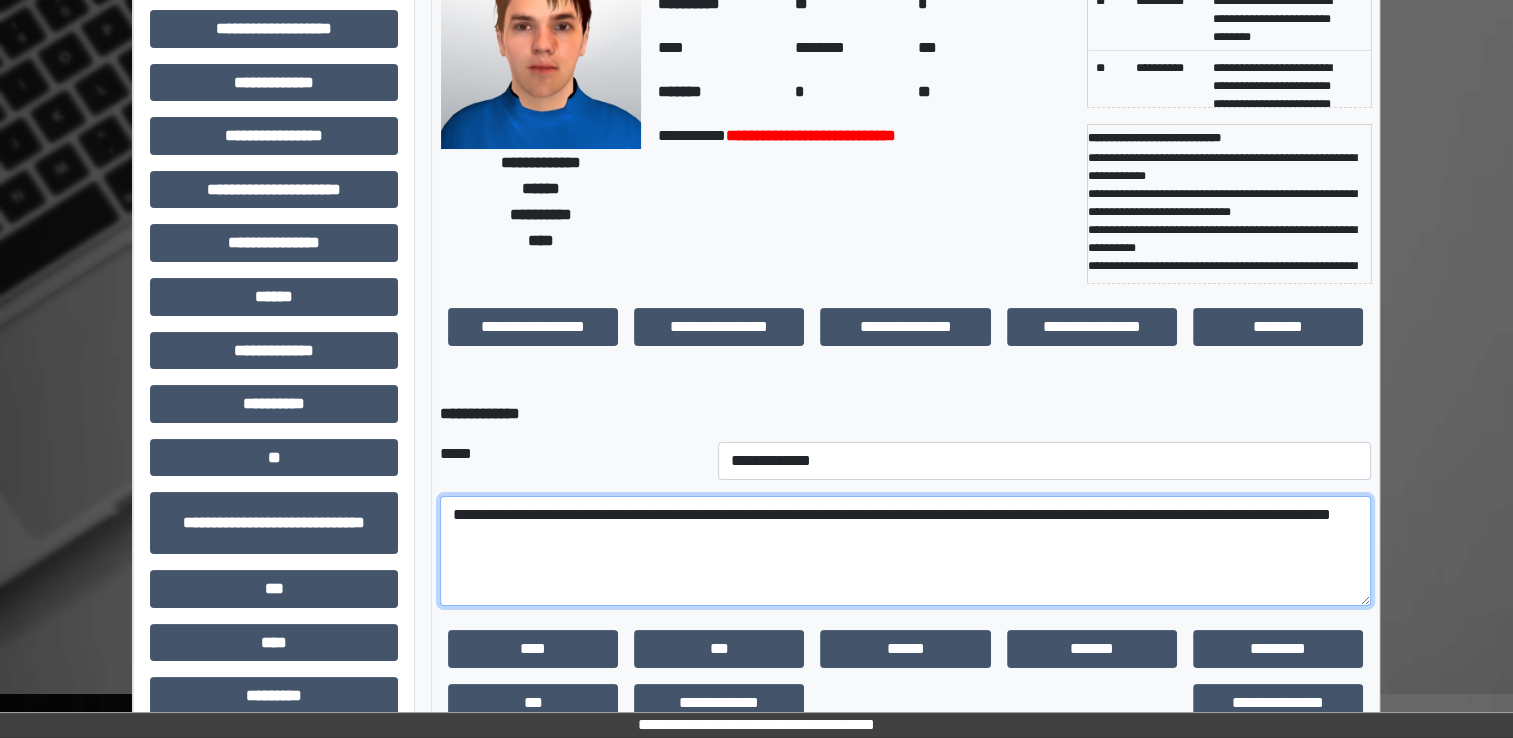 click on "**********" at bounding box center [905, 551] 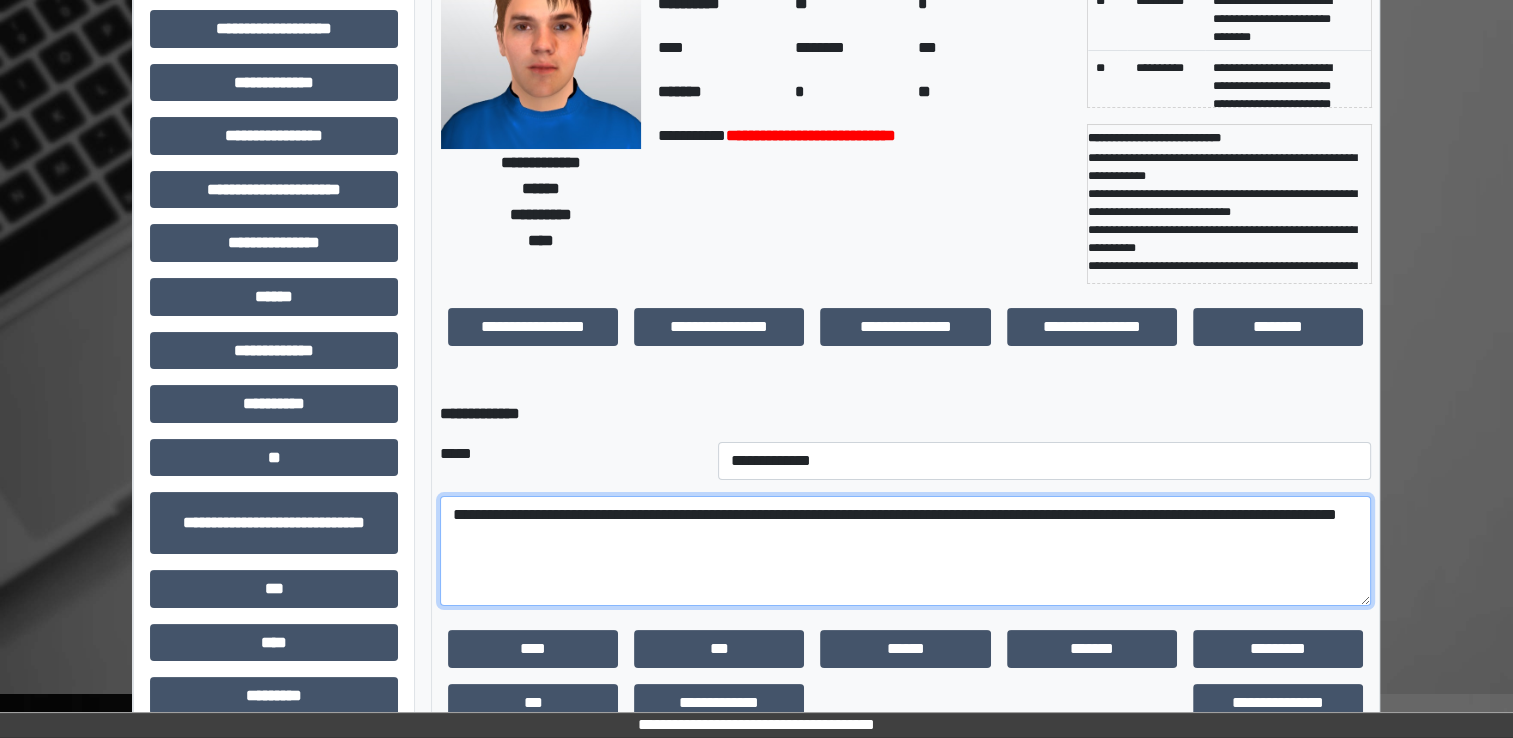 drag, startPoint x: 596, startPoint y: 545, endPoint x: 456, endPoint y: 544, distance: 140.00357 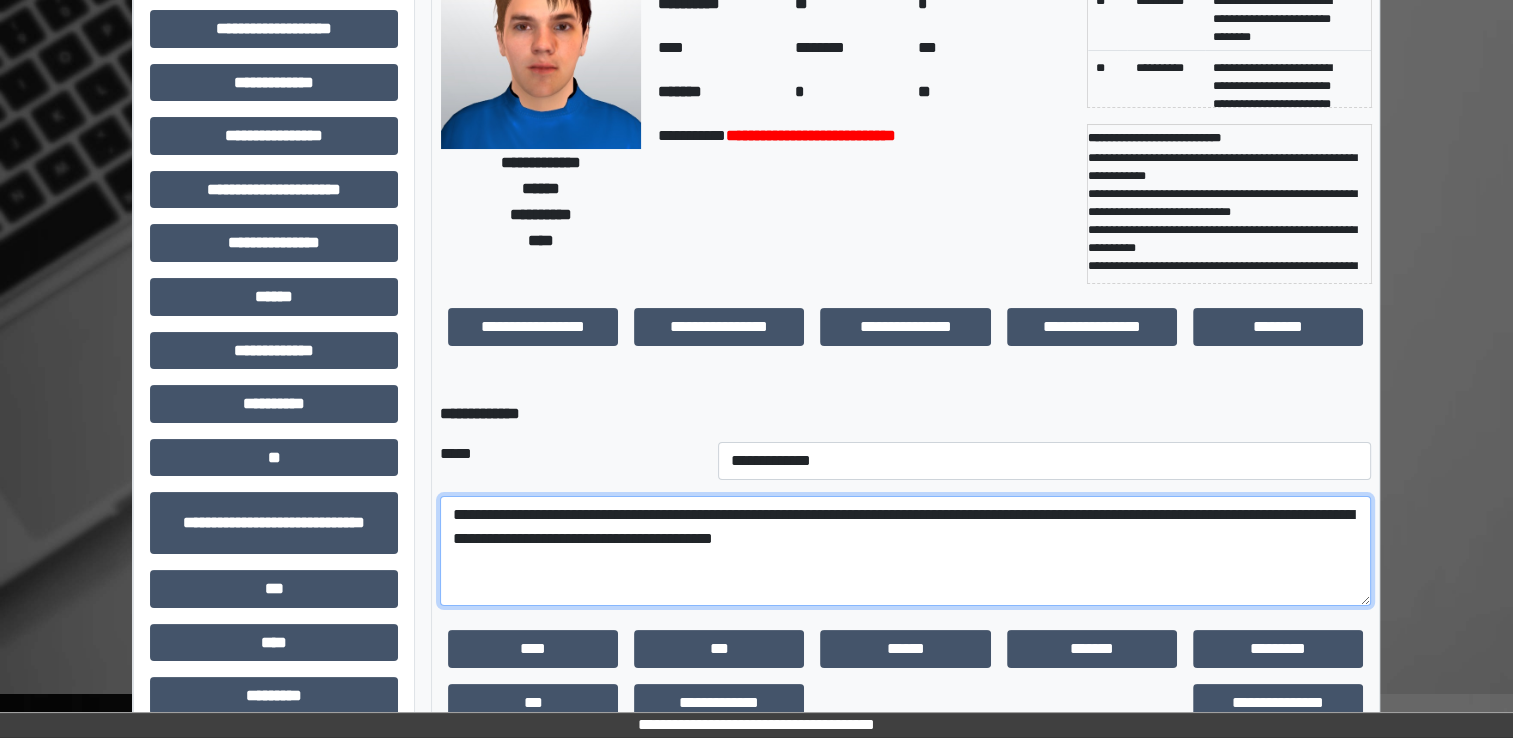 click on "**********" at bounding box center (905, 551) 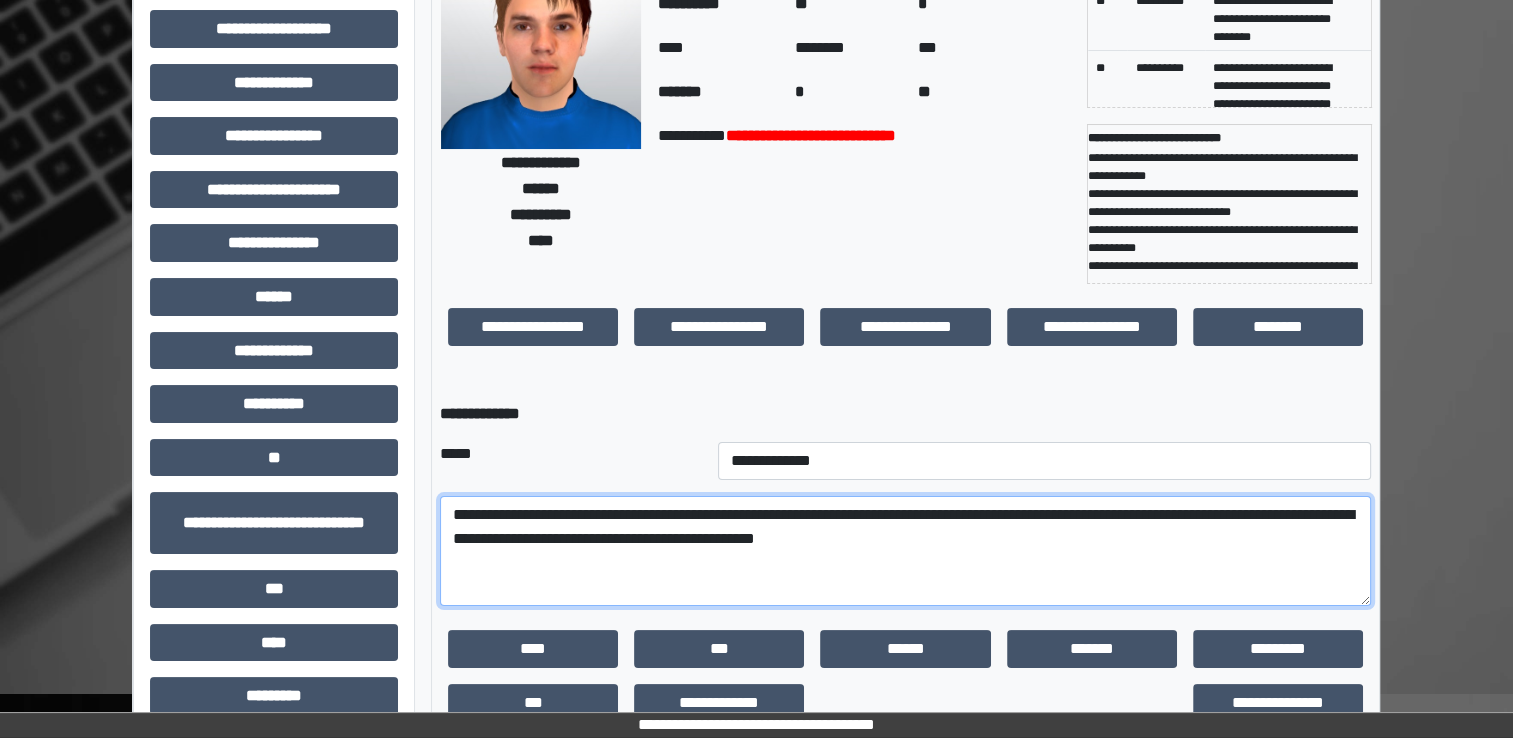 click on "**********" at bounding box center [905, 551] 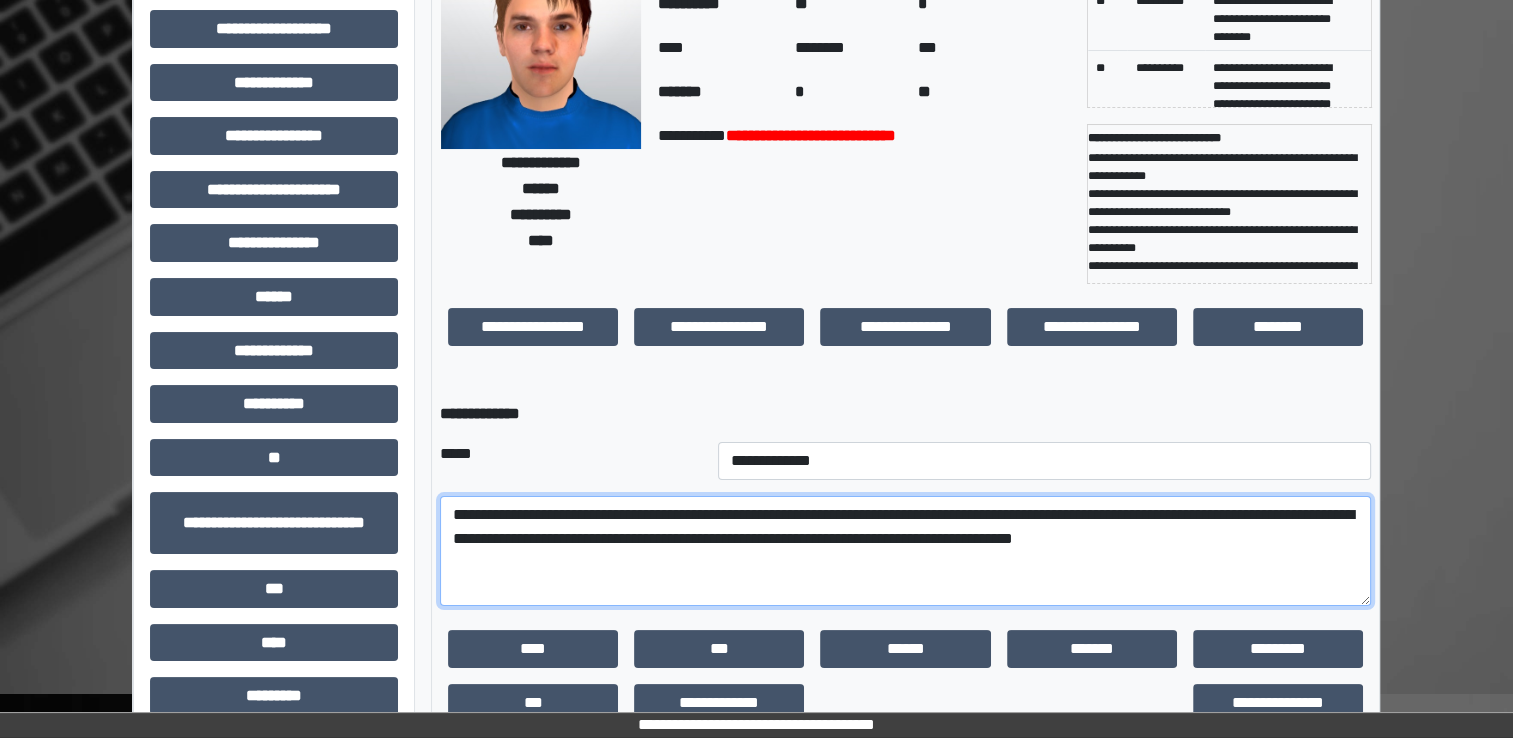click on "**********" at bounding box center [905, 551] 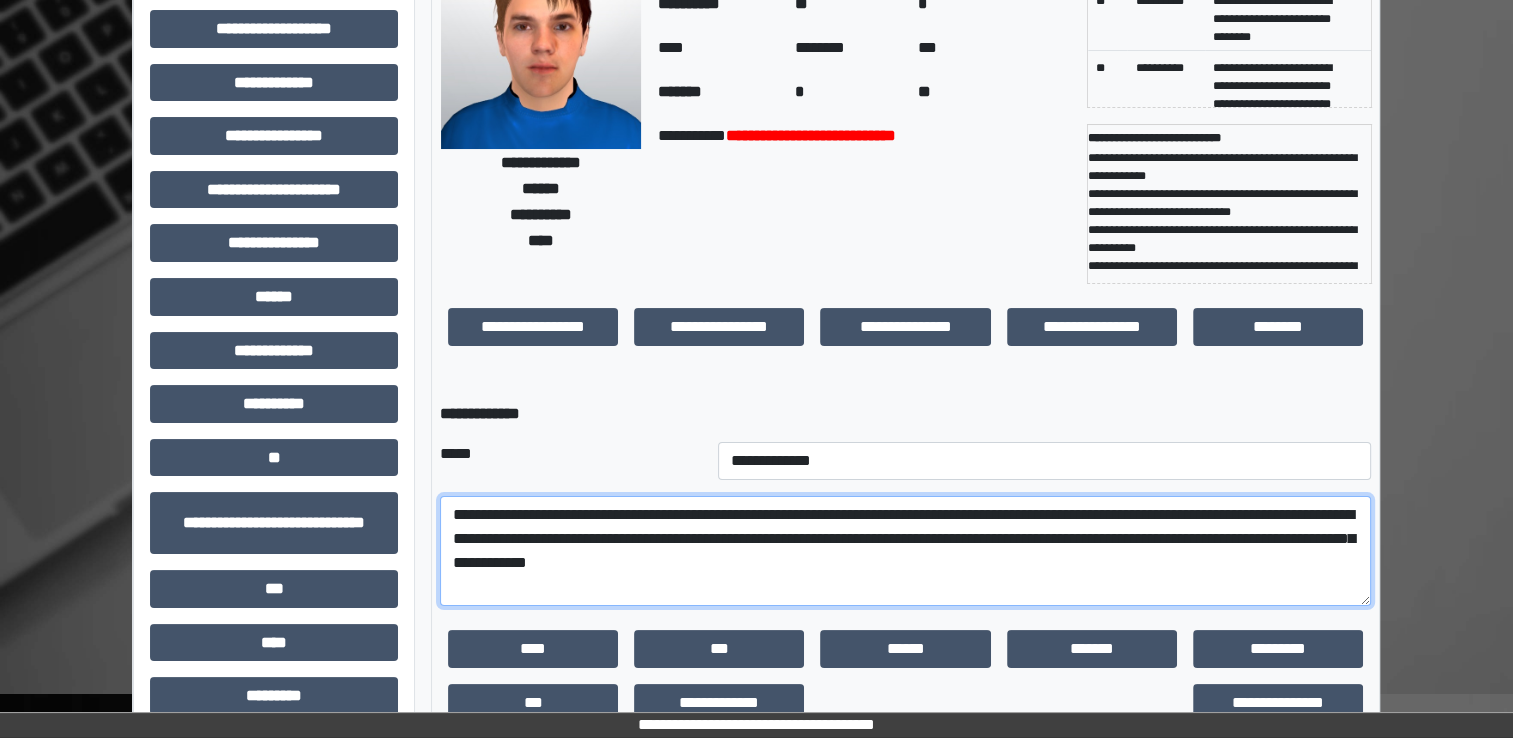 click on "**********" at bounding box center [905, 551] 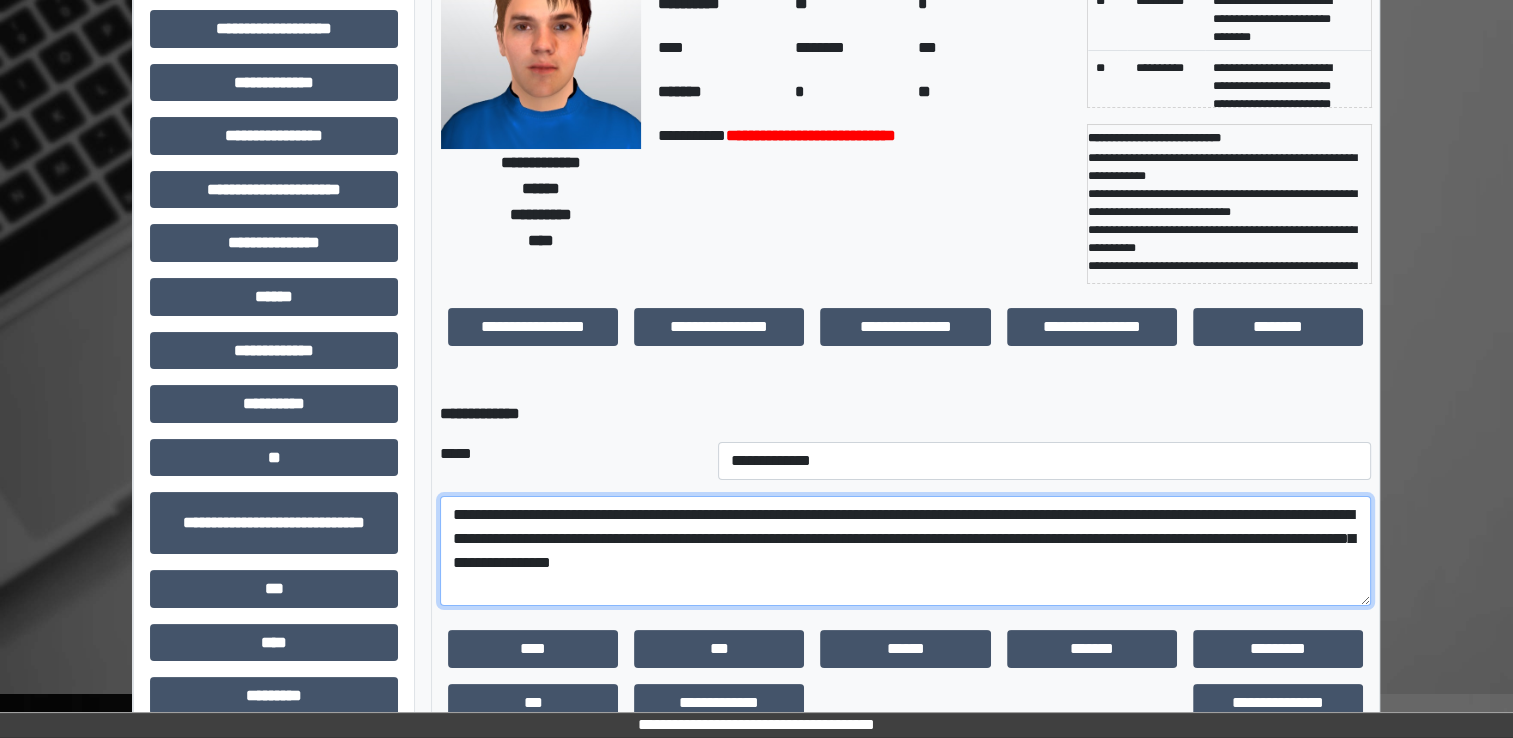 click on "**********" at bounding box center [905, 551] 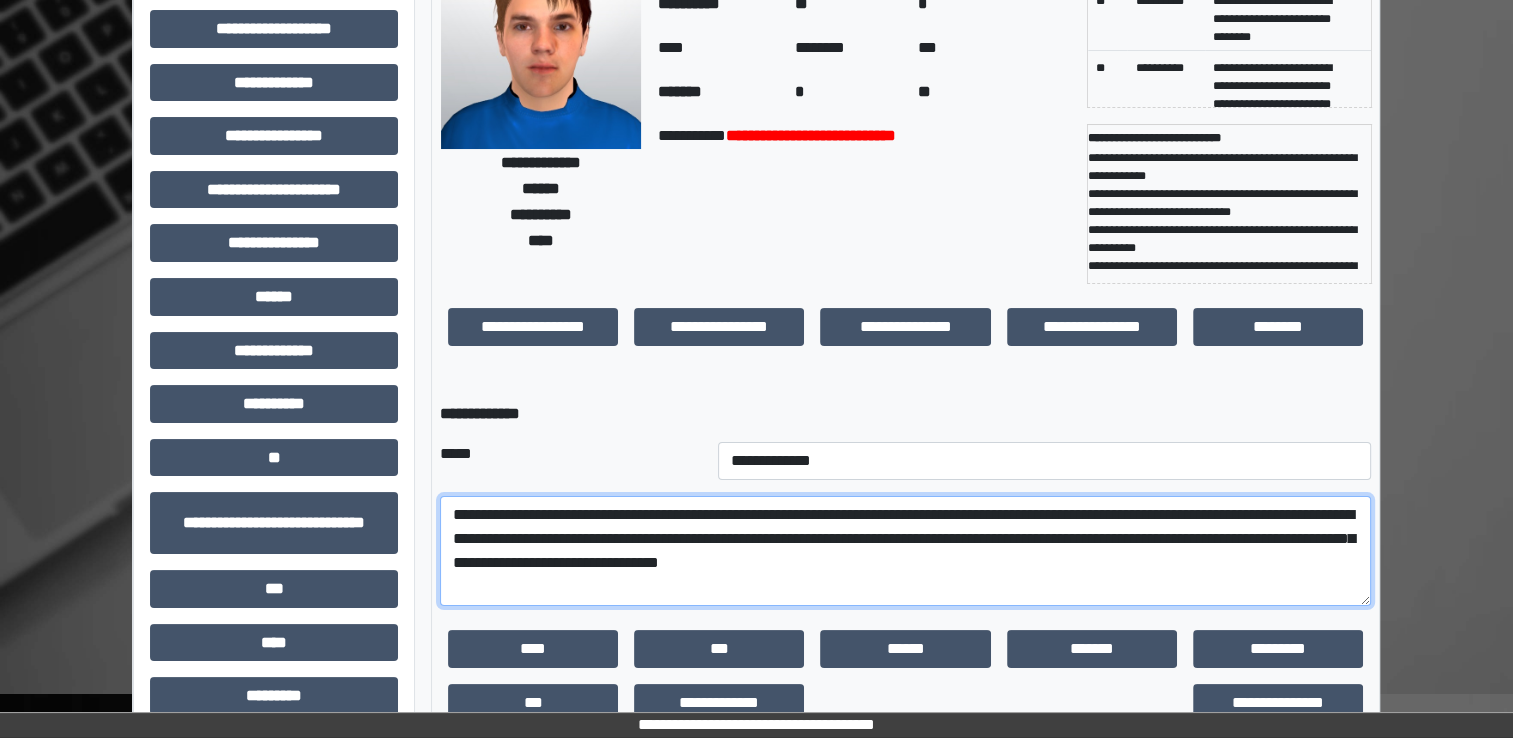 click on "**********" at bounding box center [905, 551] 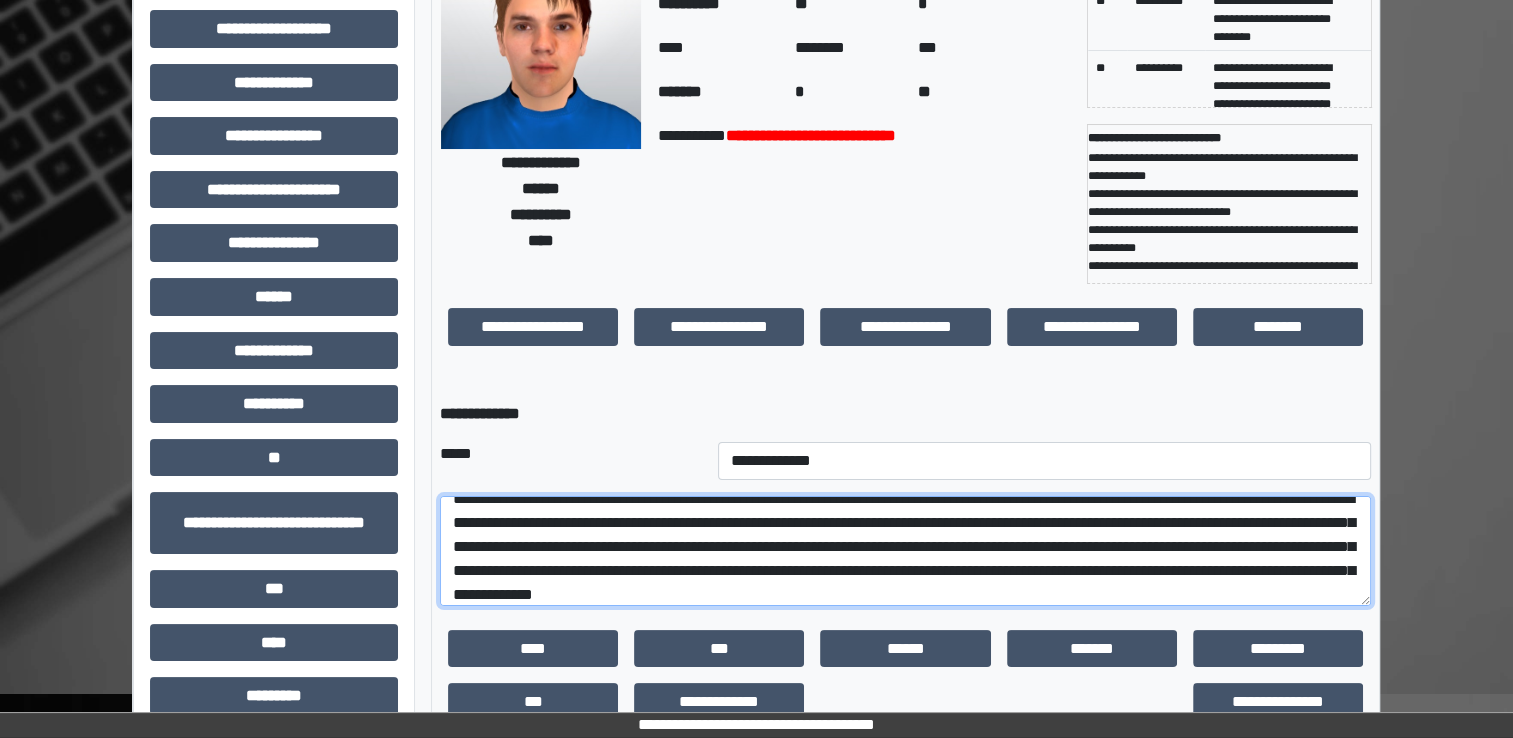 scroll, scrollTop: 40, scrollLeft: 0, axis: vertical 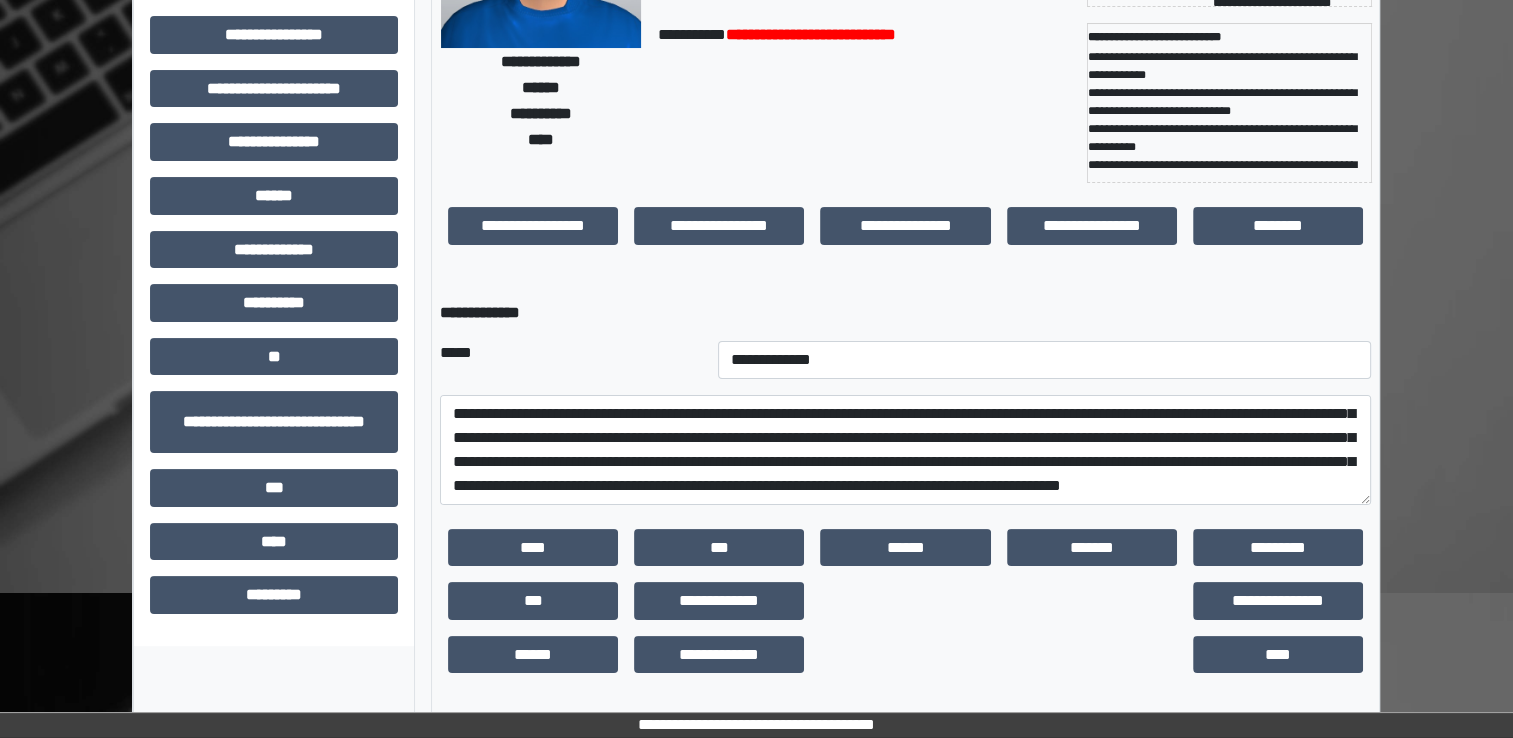 click at bounding box center (905, 655) 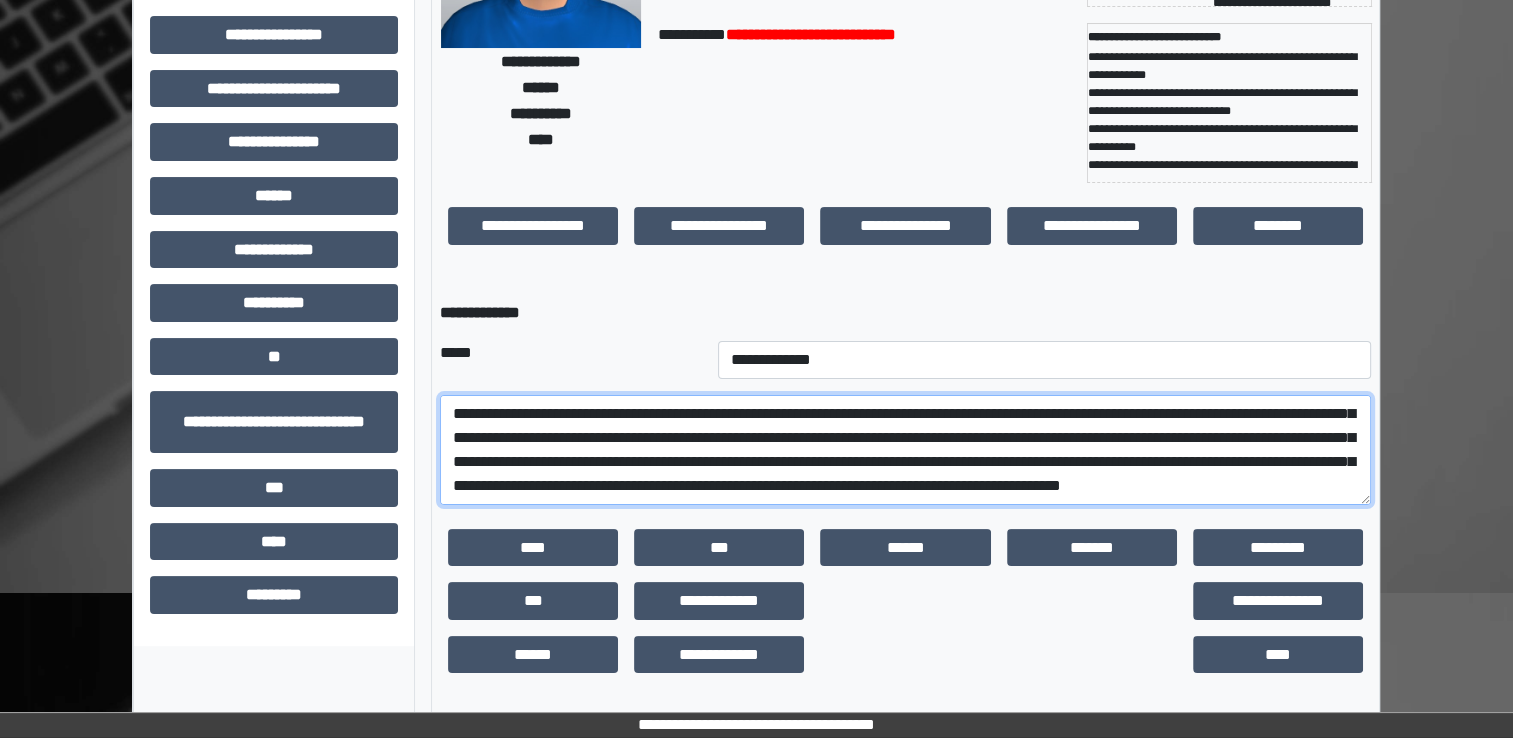drag, startPoint x: 1255, startPoint y: 462, endPoint x: 564, endPoint y: 510, distance: 692.66516 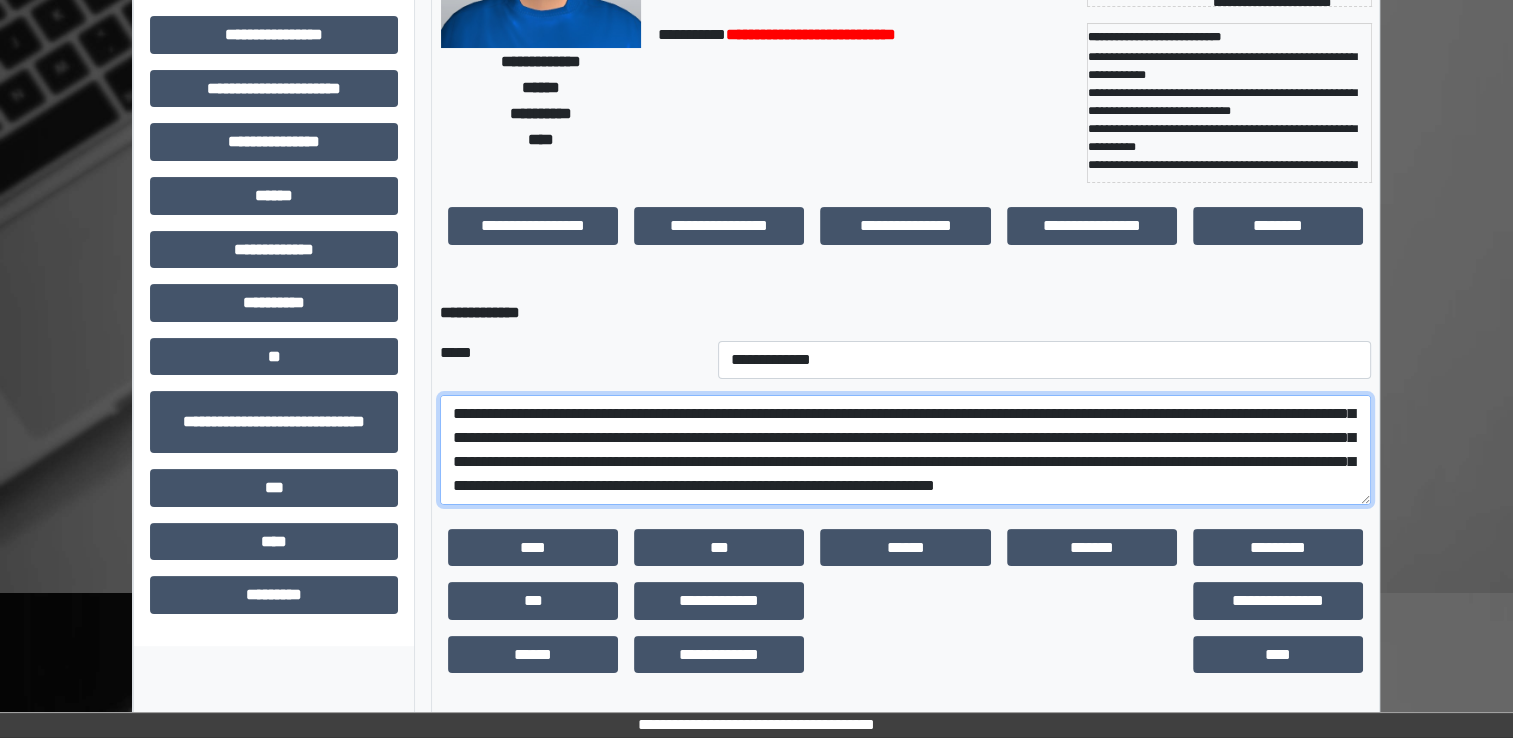 click on "**********" at bounding box center [905, 450] 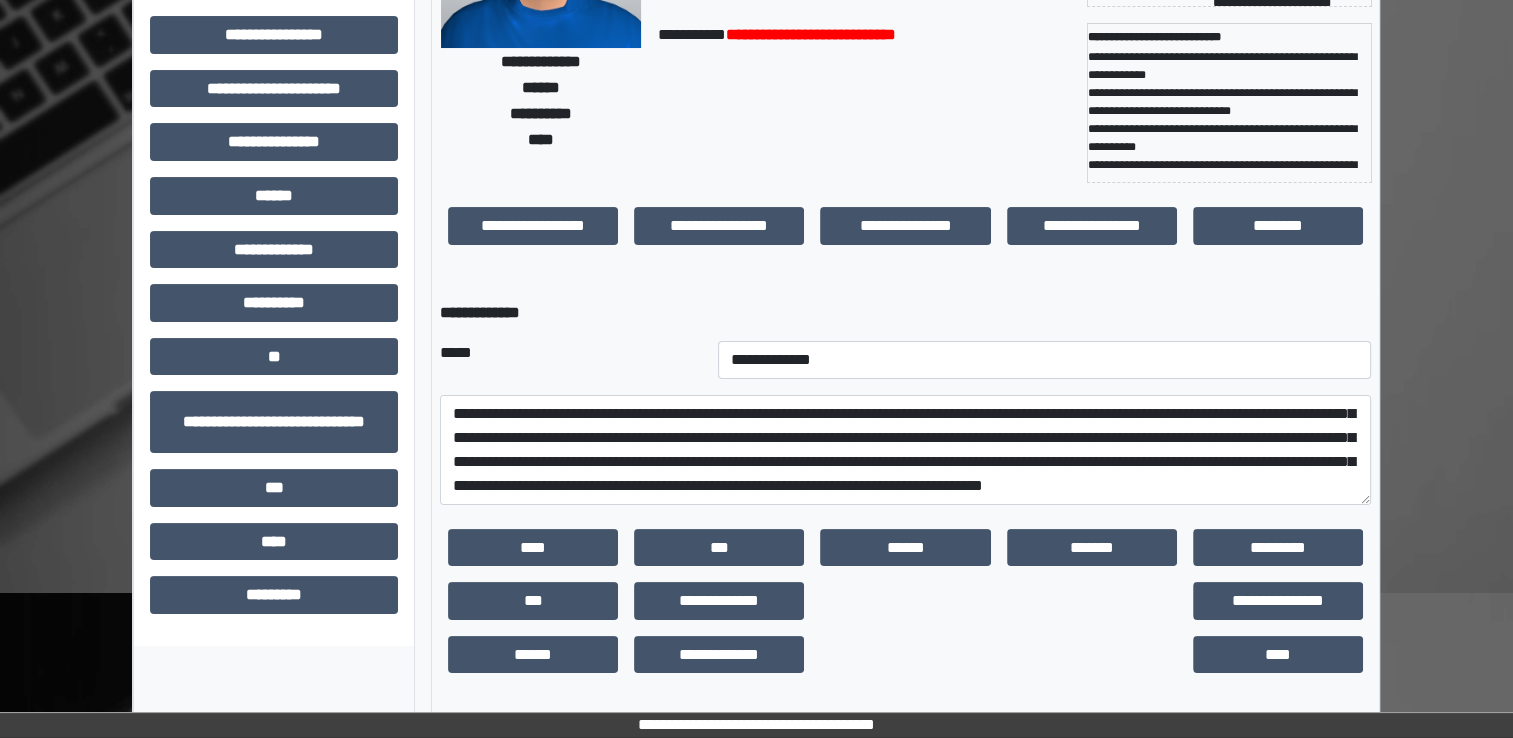 click at bounding box center [1092, 655] 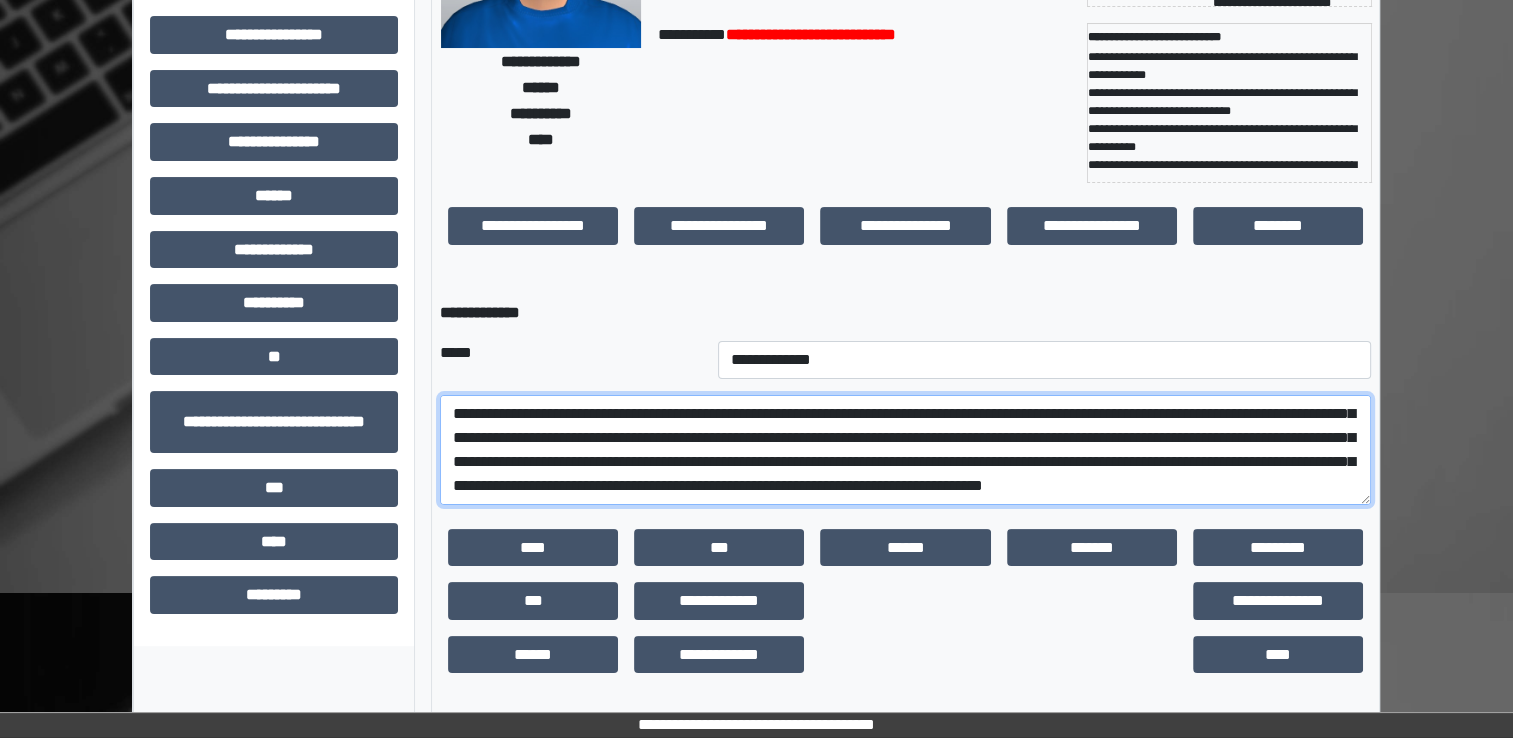 click on "**********" at bounding box center [905, 450] 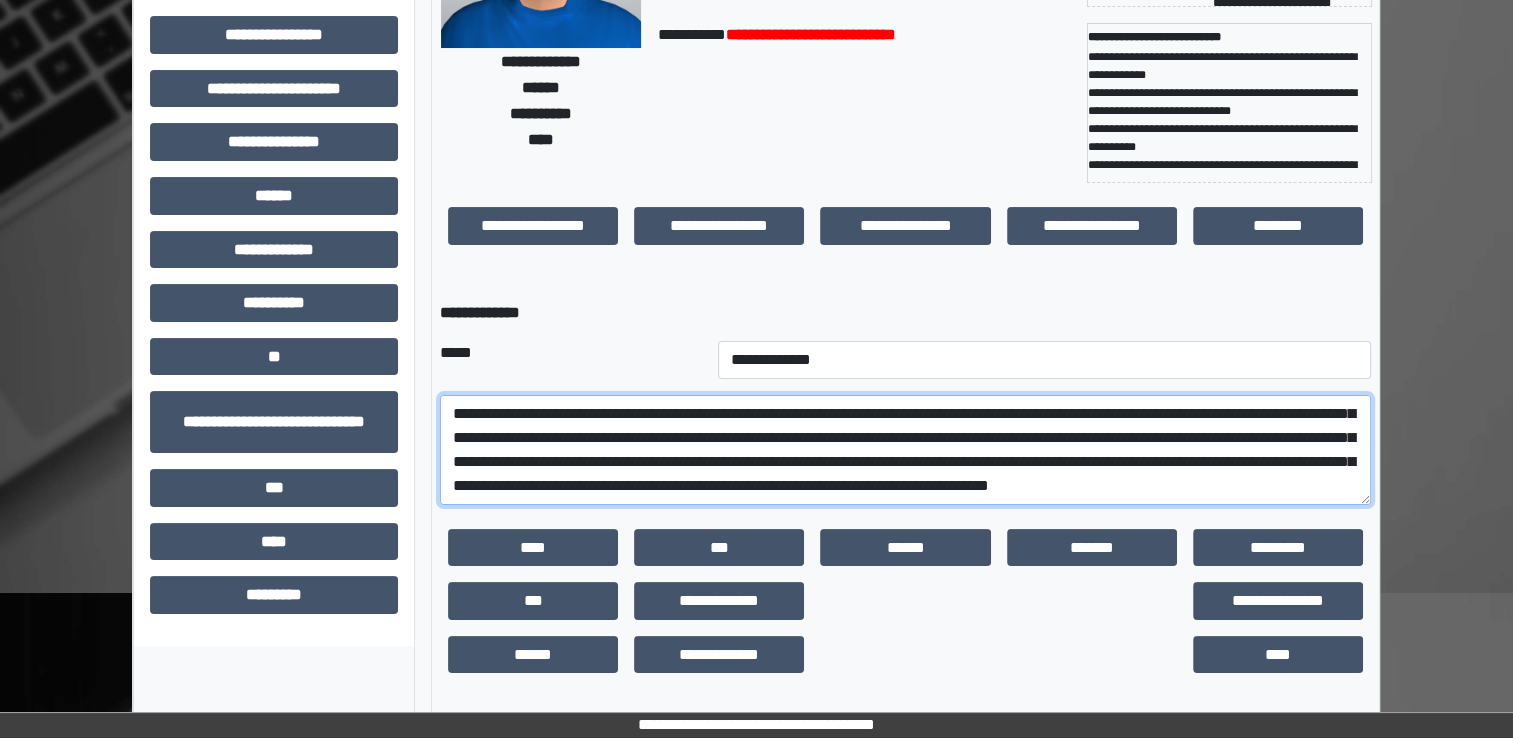 scroll, scrollTop: 39, scrollLeft: 0, axis: vertical 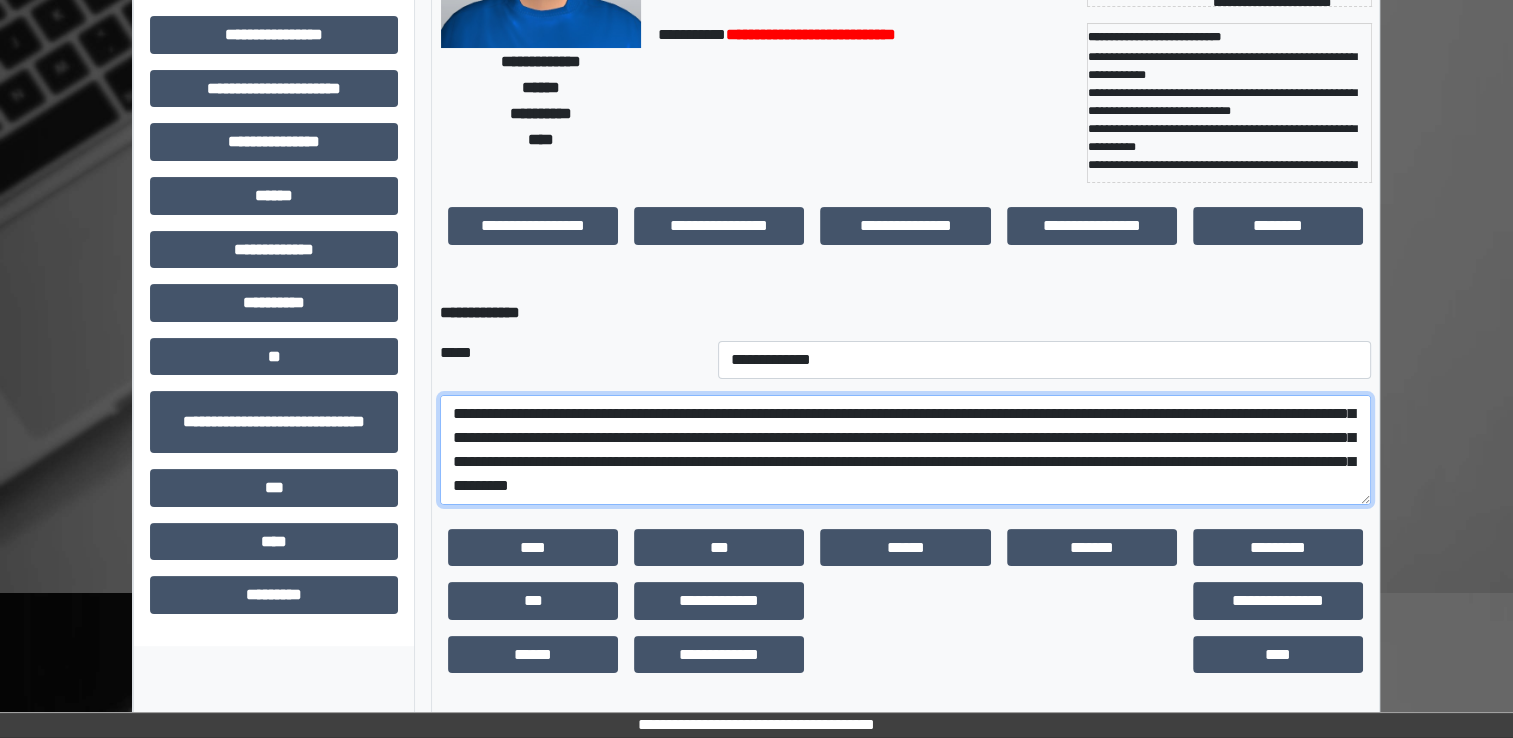 click on "**********" at bounding box center (905, 450) 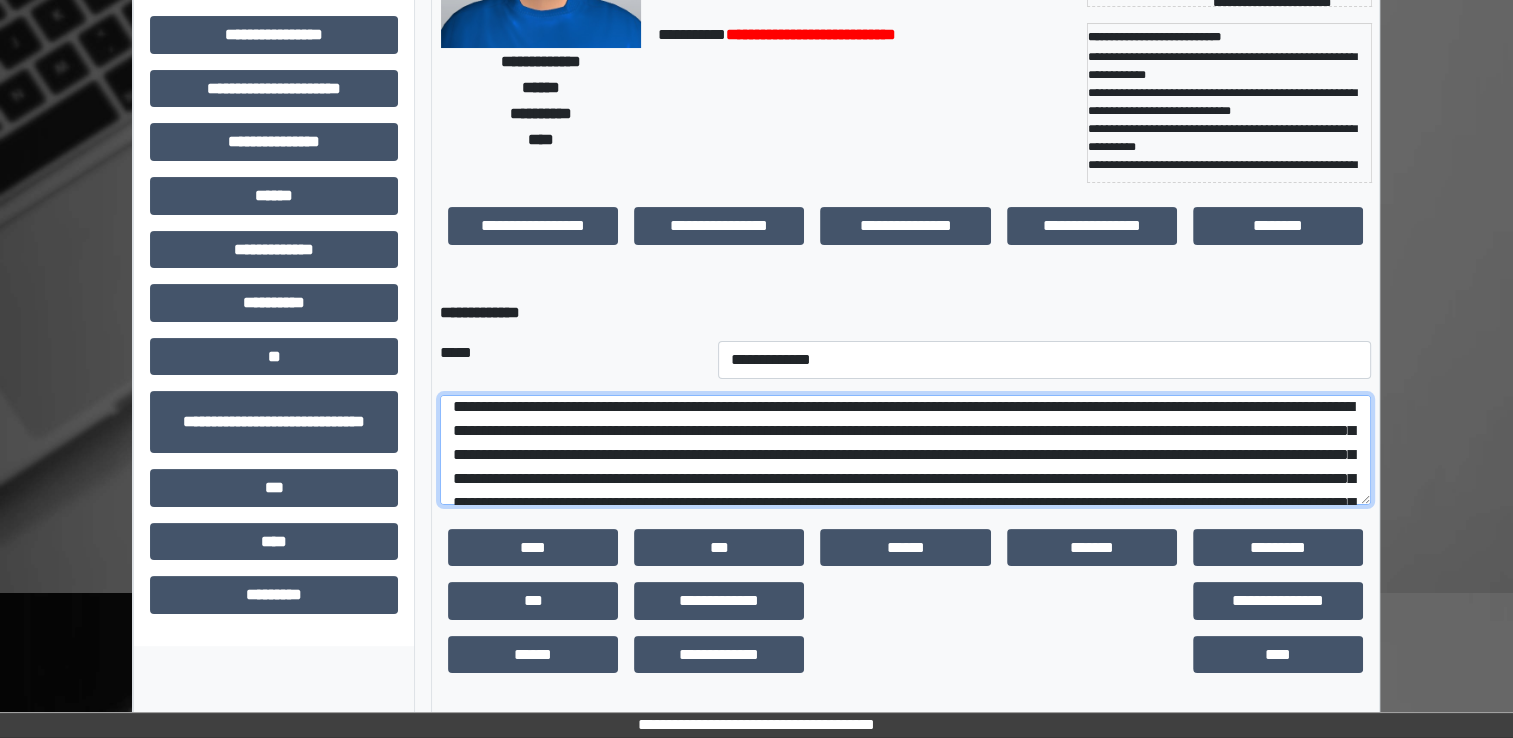 scroll, scrollTop: 0, scrollLeft: 0, axis: both 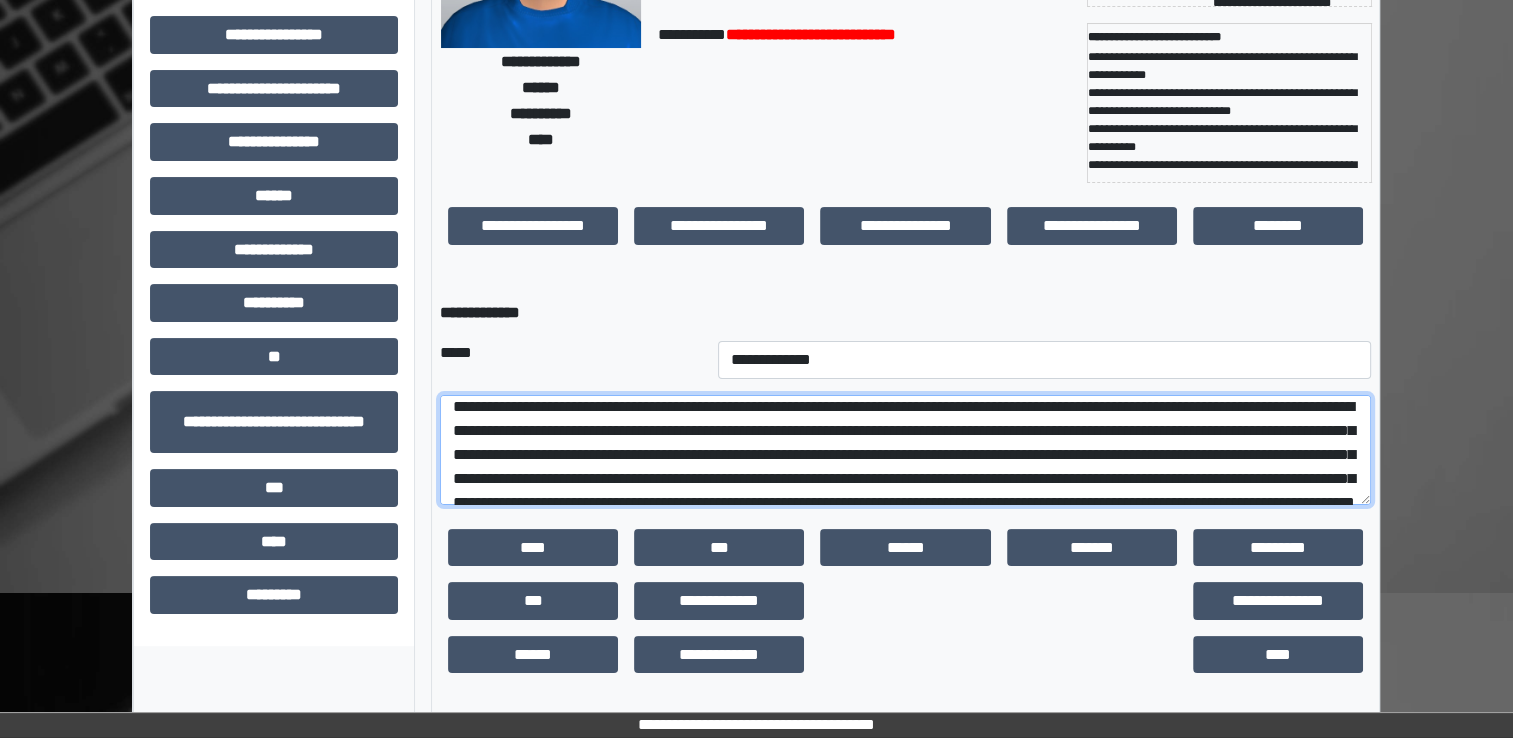 click on "**********" at bounding box center (905, 450) 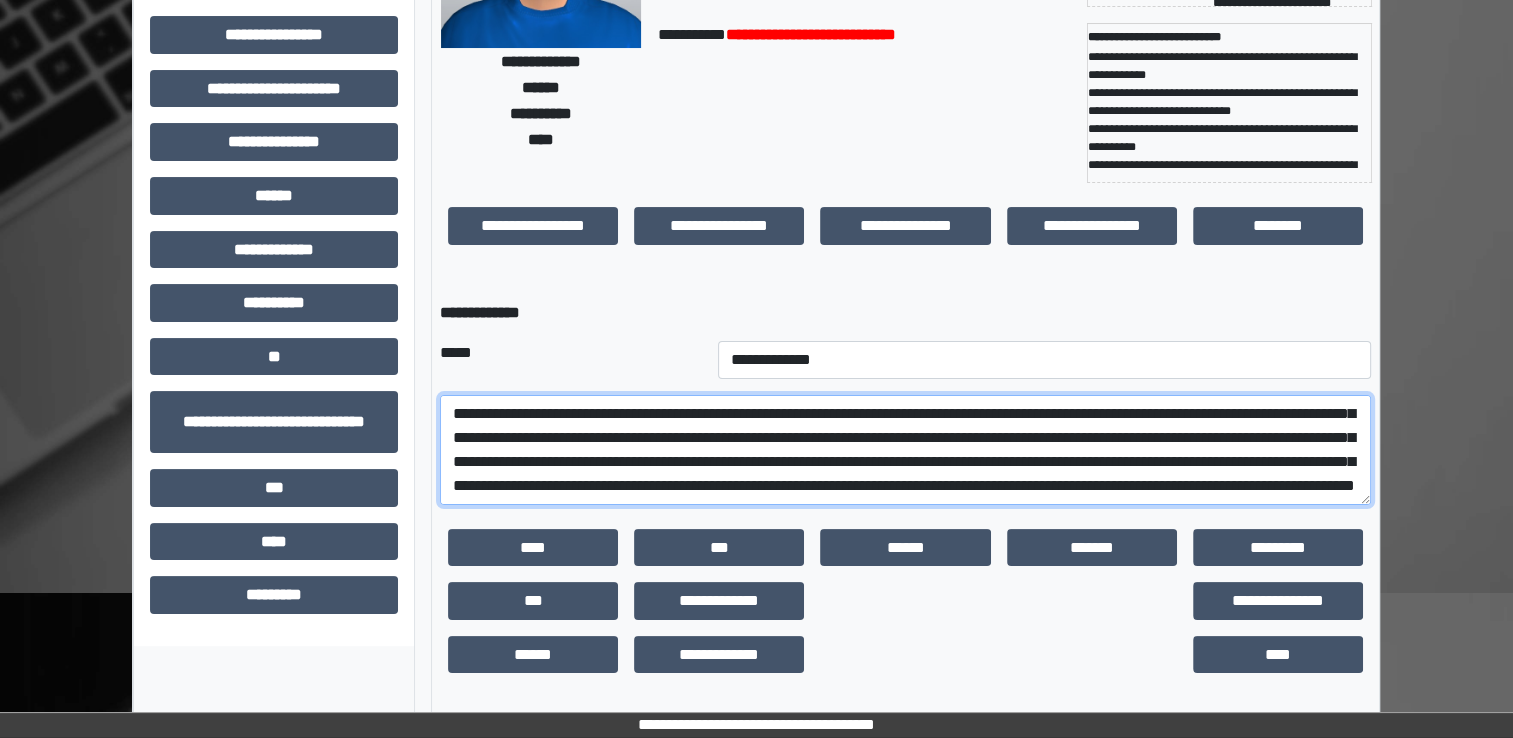 scroll, scrollTop: 72, scrollLeft: 0, axis: vertical 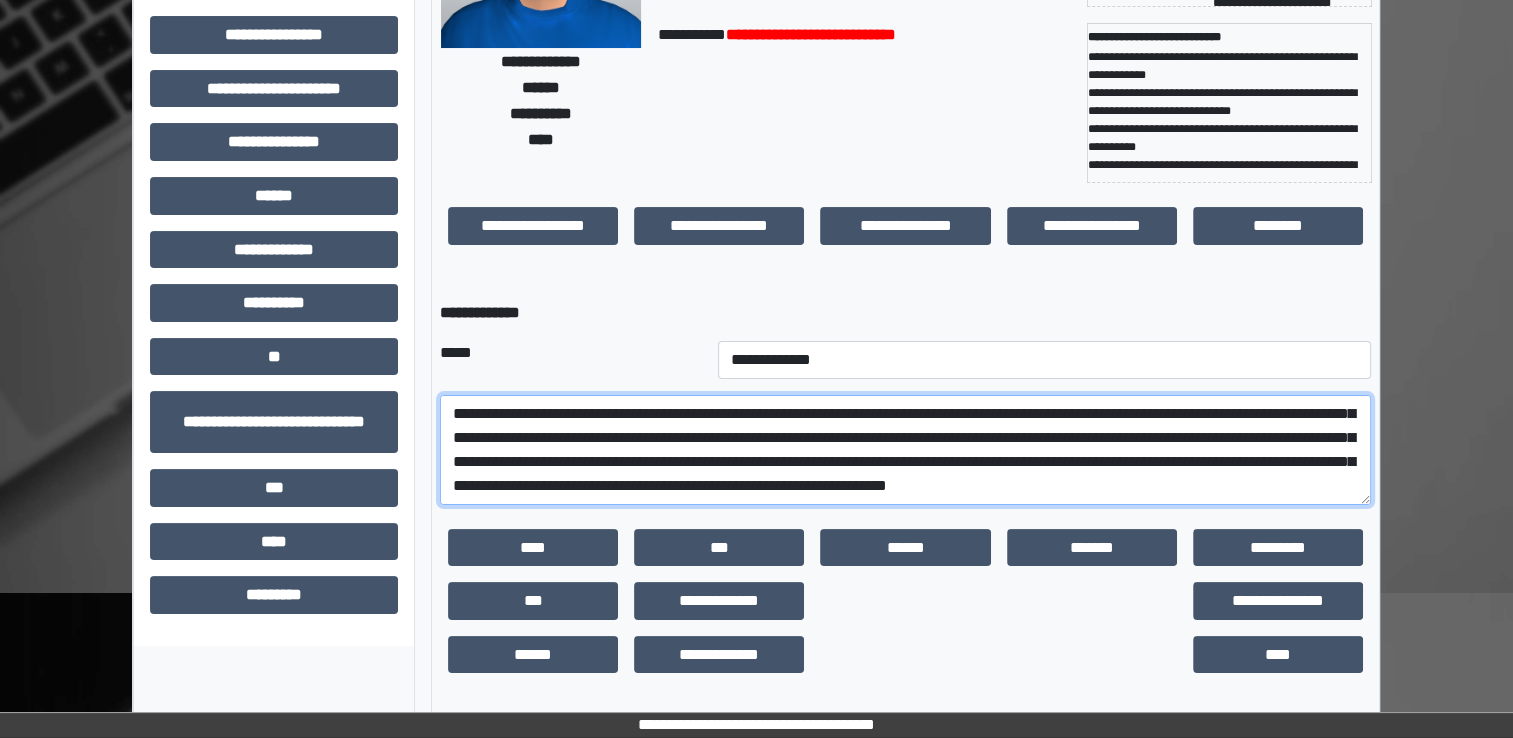 click on "**********" at bounding box center (905, 450) 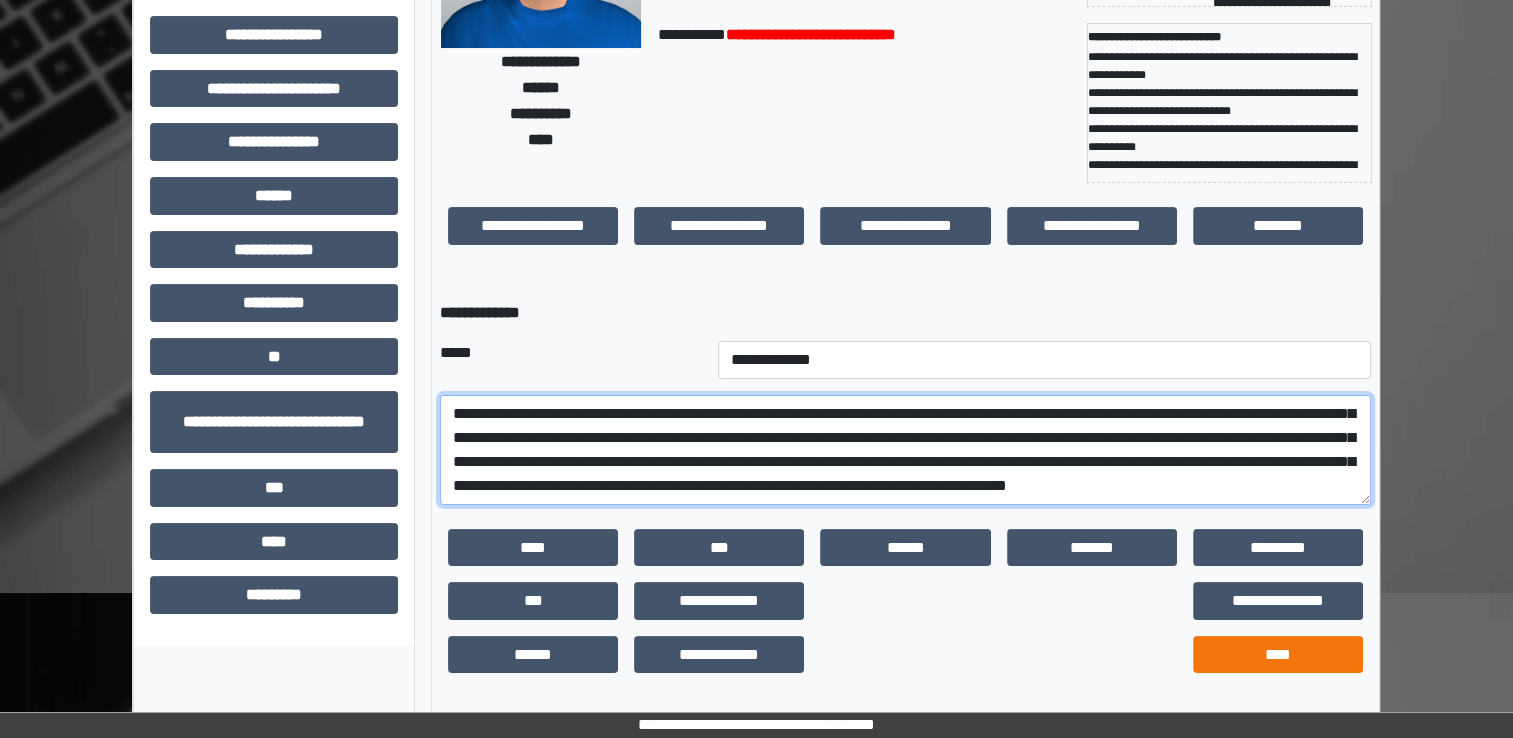 type on "**********" 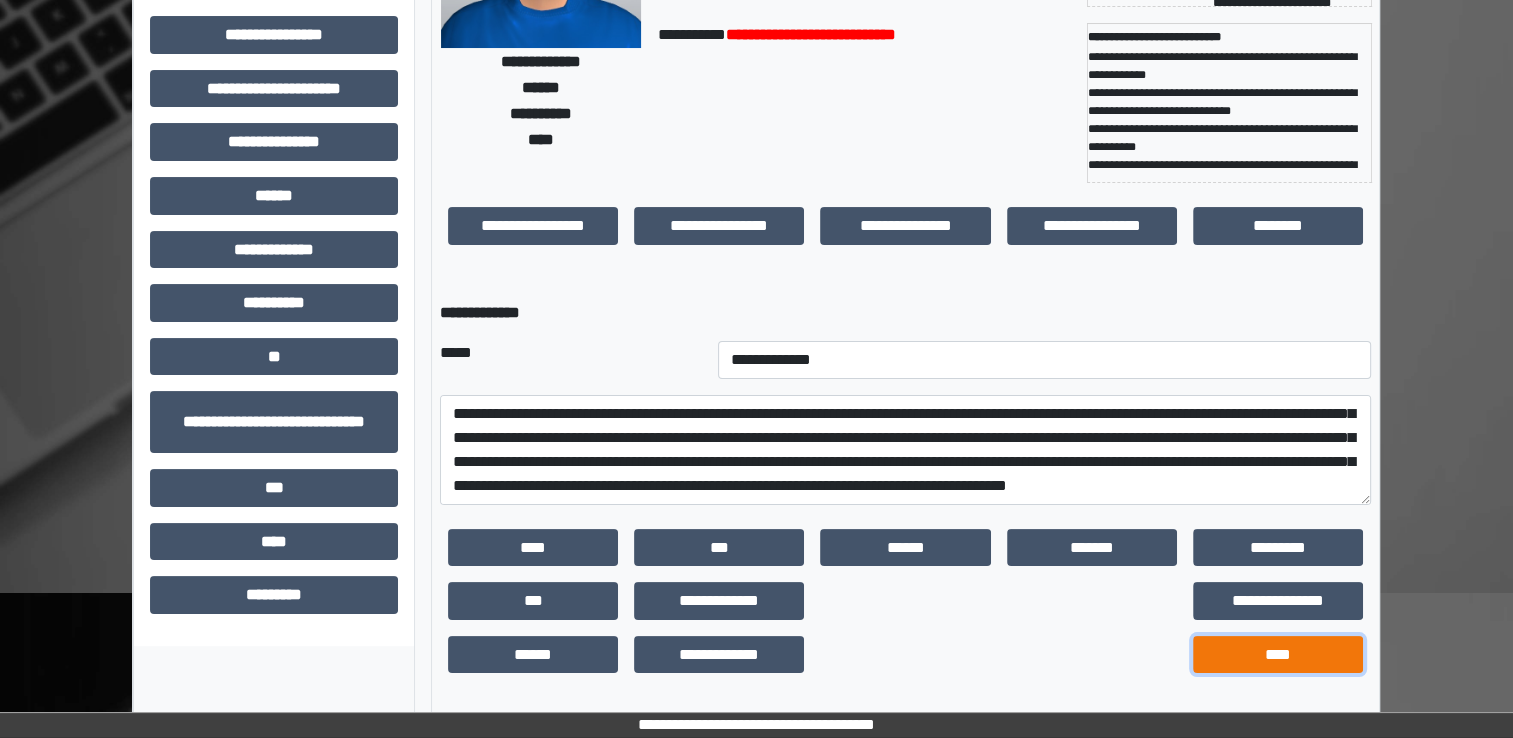 click on "****" at bounding box center [1278, 655] 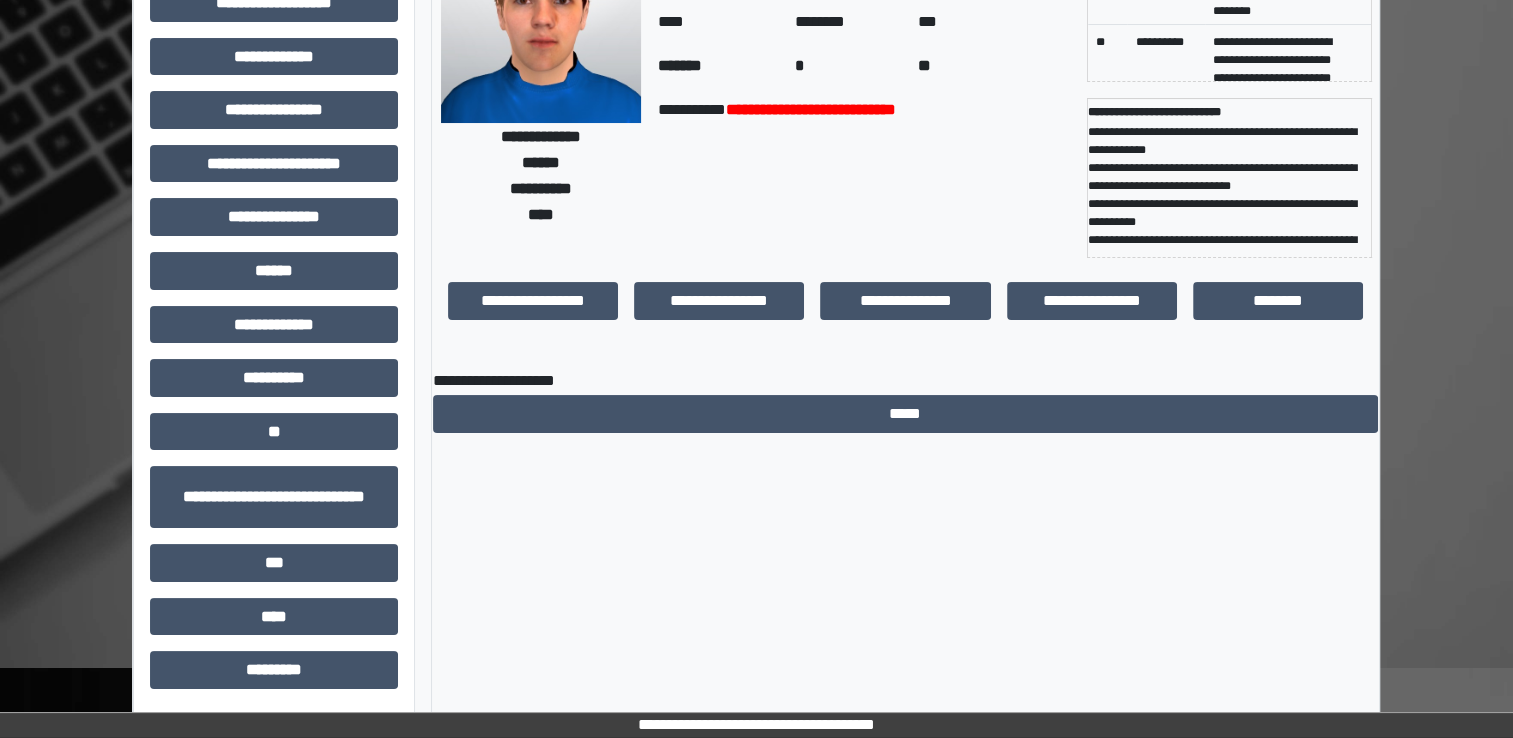 scroll, scrollTop: 184, scrollLeft: 0, axis: vertical 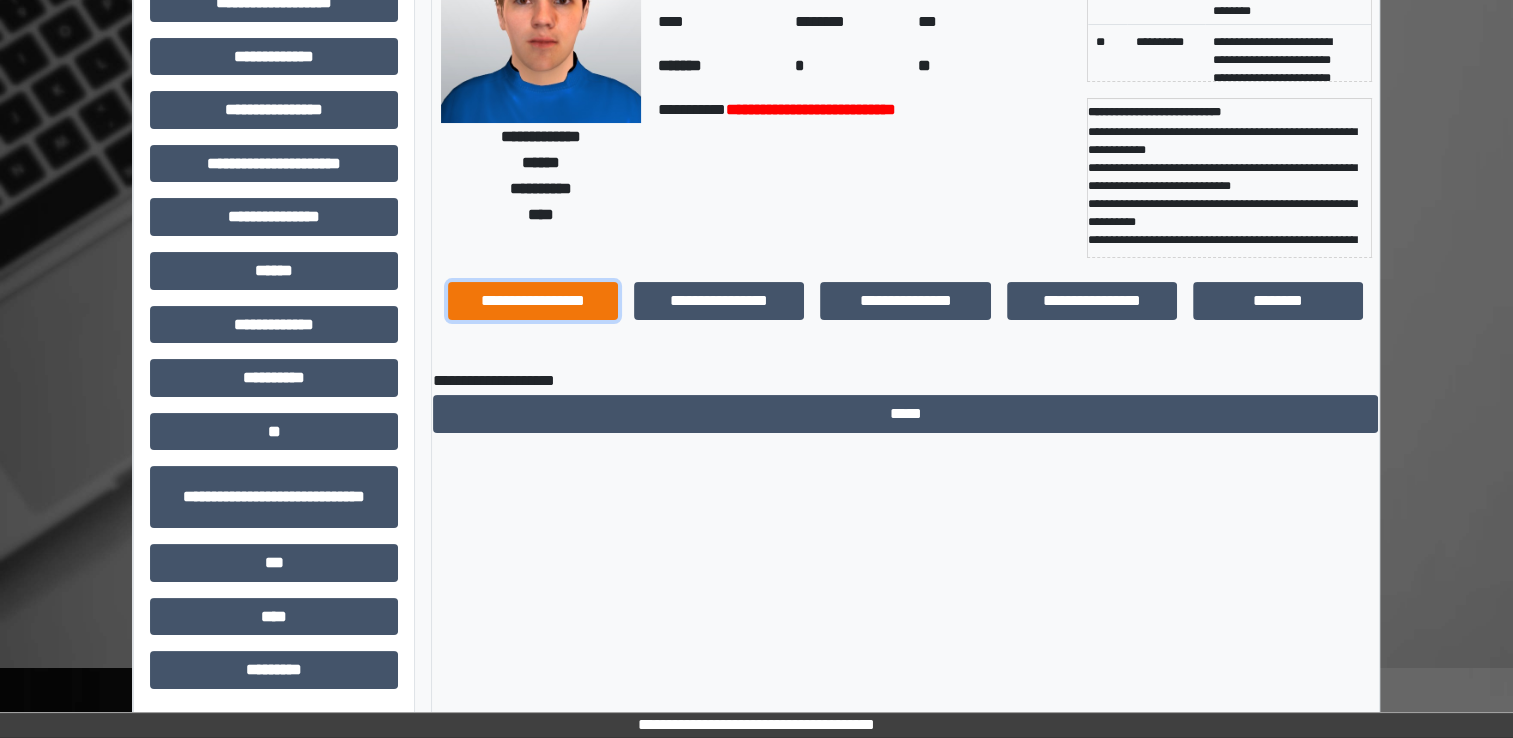 click on "**********" at bounding box center [533, 301] 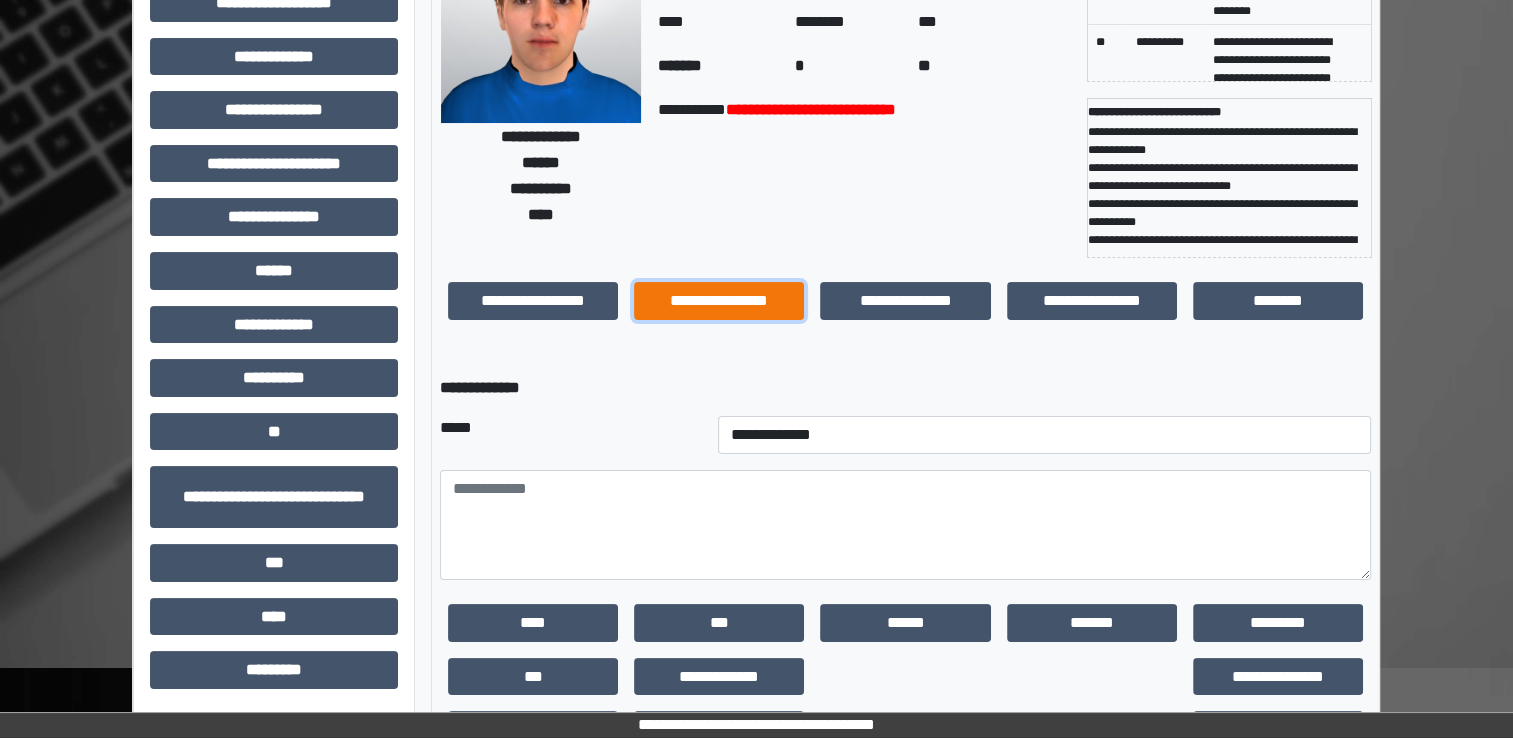 click on "**********" at bounding box center (719, 301) 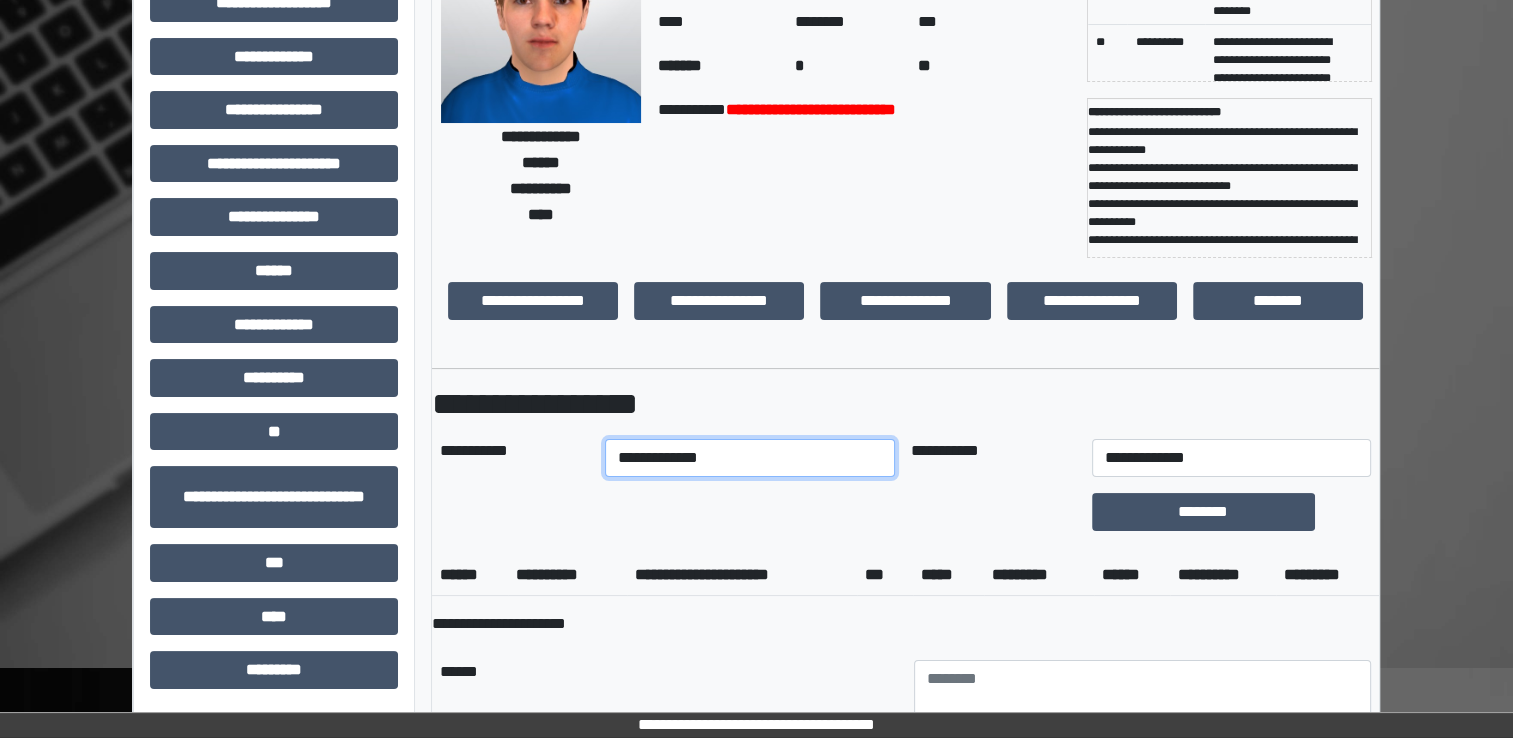 click on "**********" at bounding box center [750, 458] 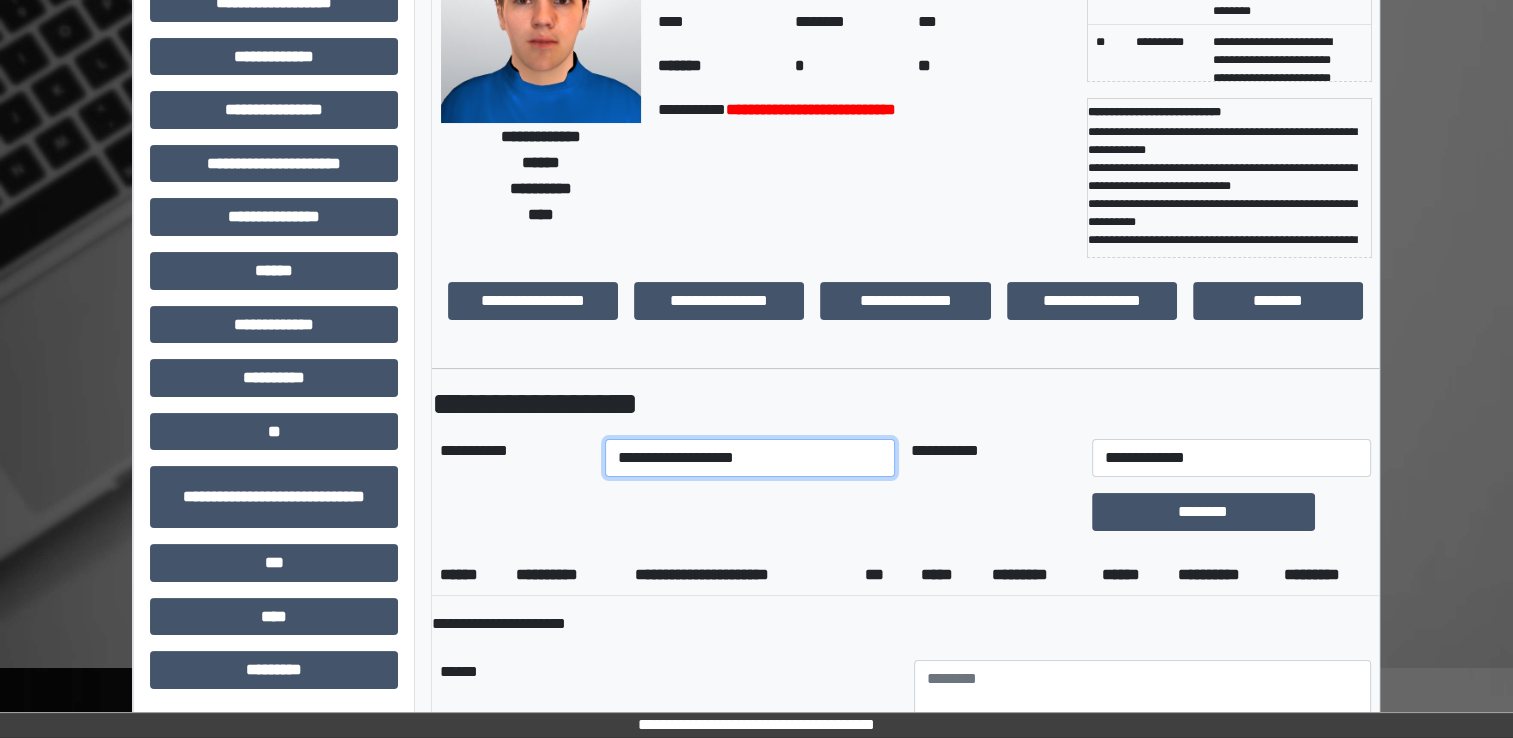 click on "**********" at bounding box center [750, 458] 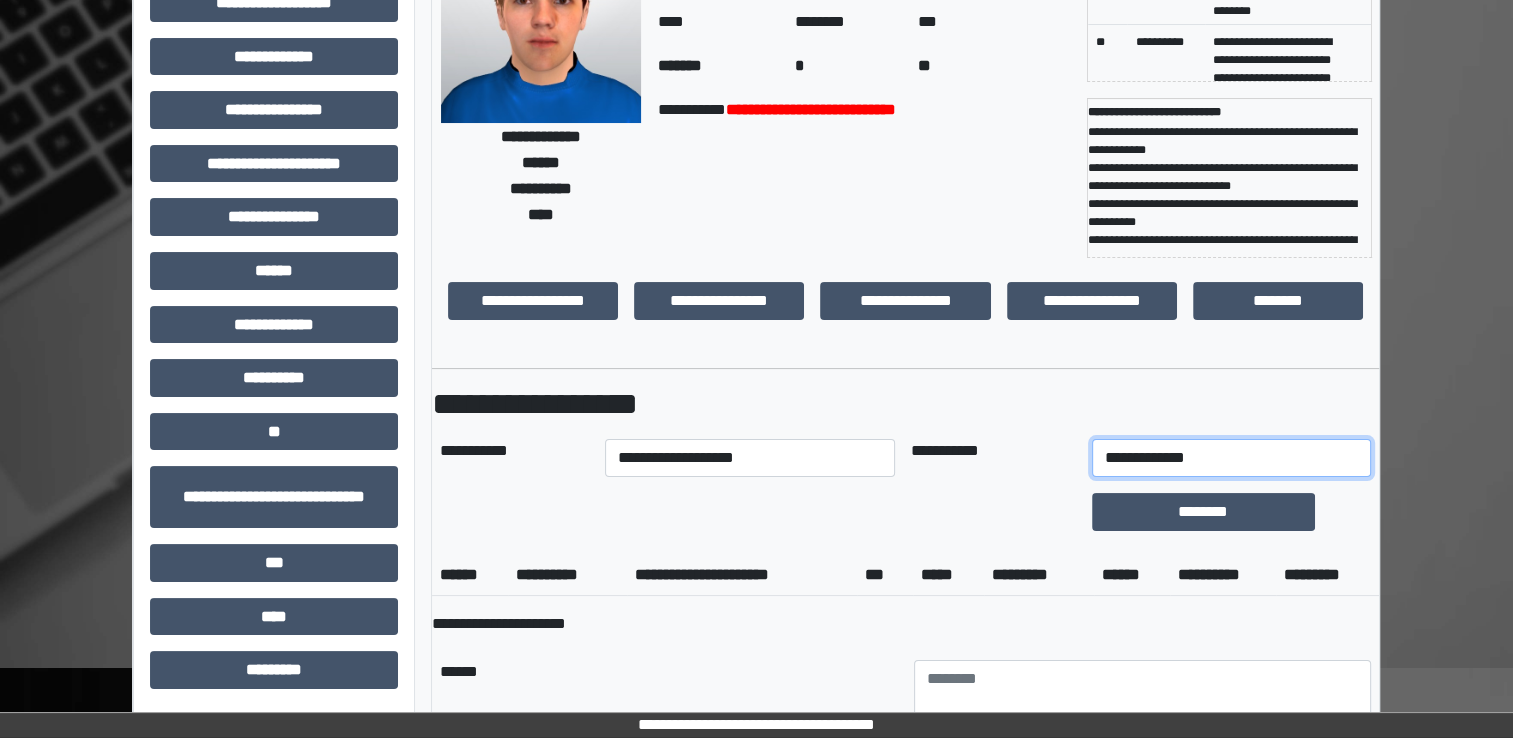 click on "**********" at bounding box center (1231, 458) 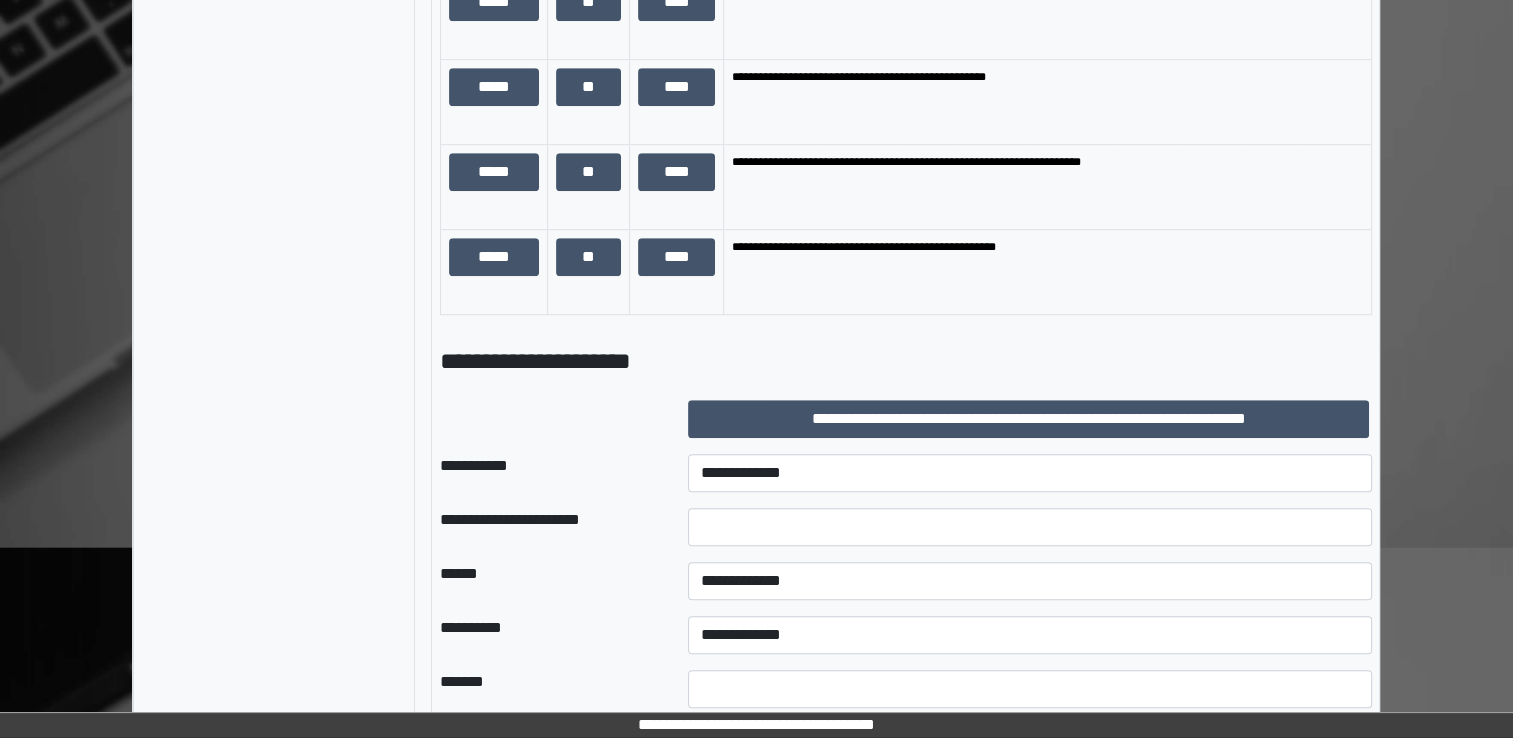 scroll, scrollTop: 1364, scrollLeft: 0, axis: vertical 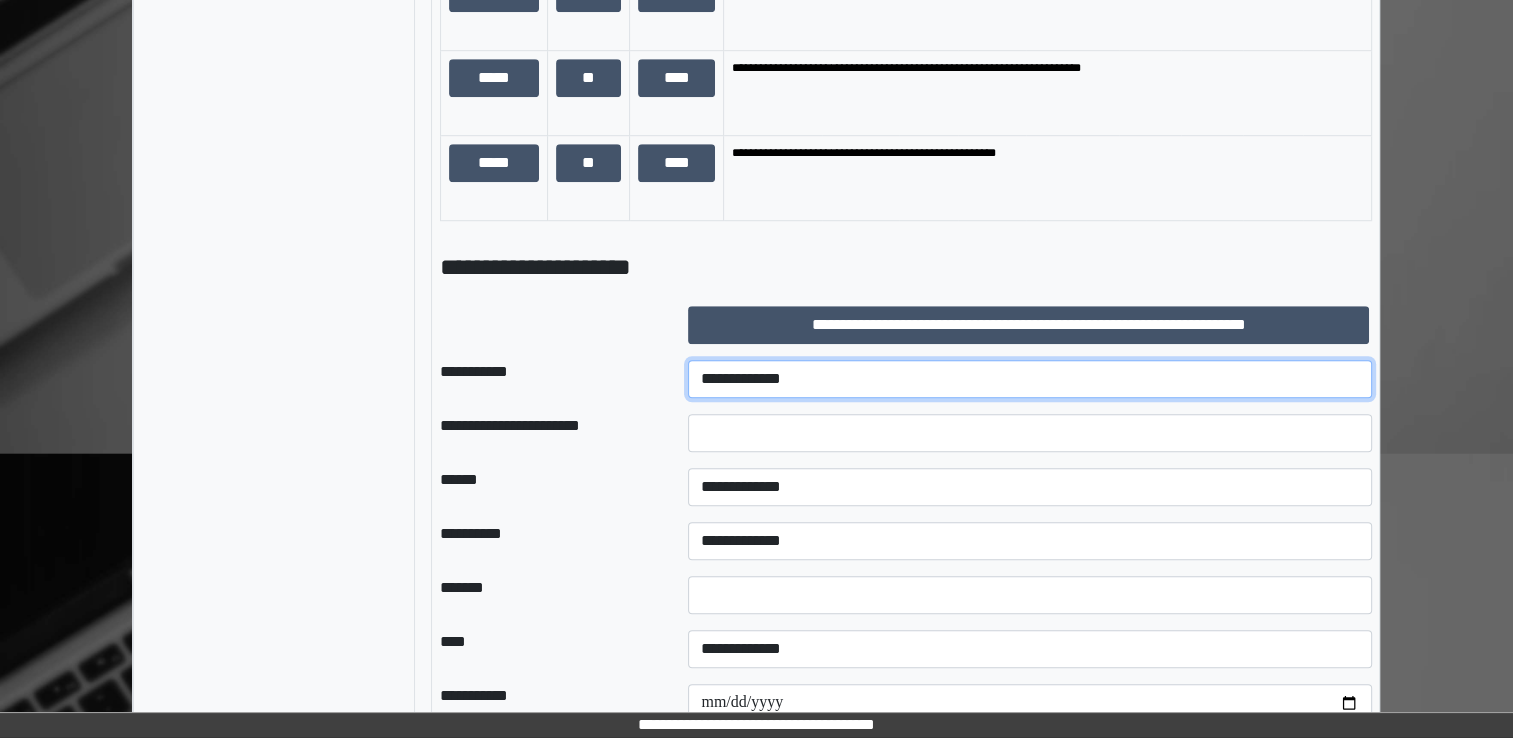 click on "**********" at bounding box center (1030, 379) 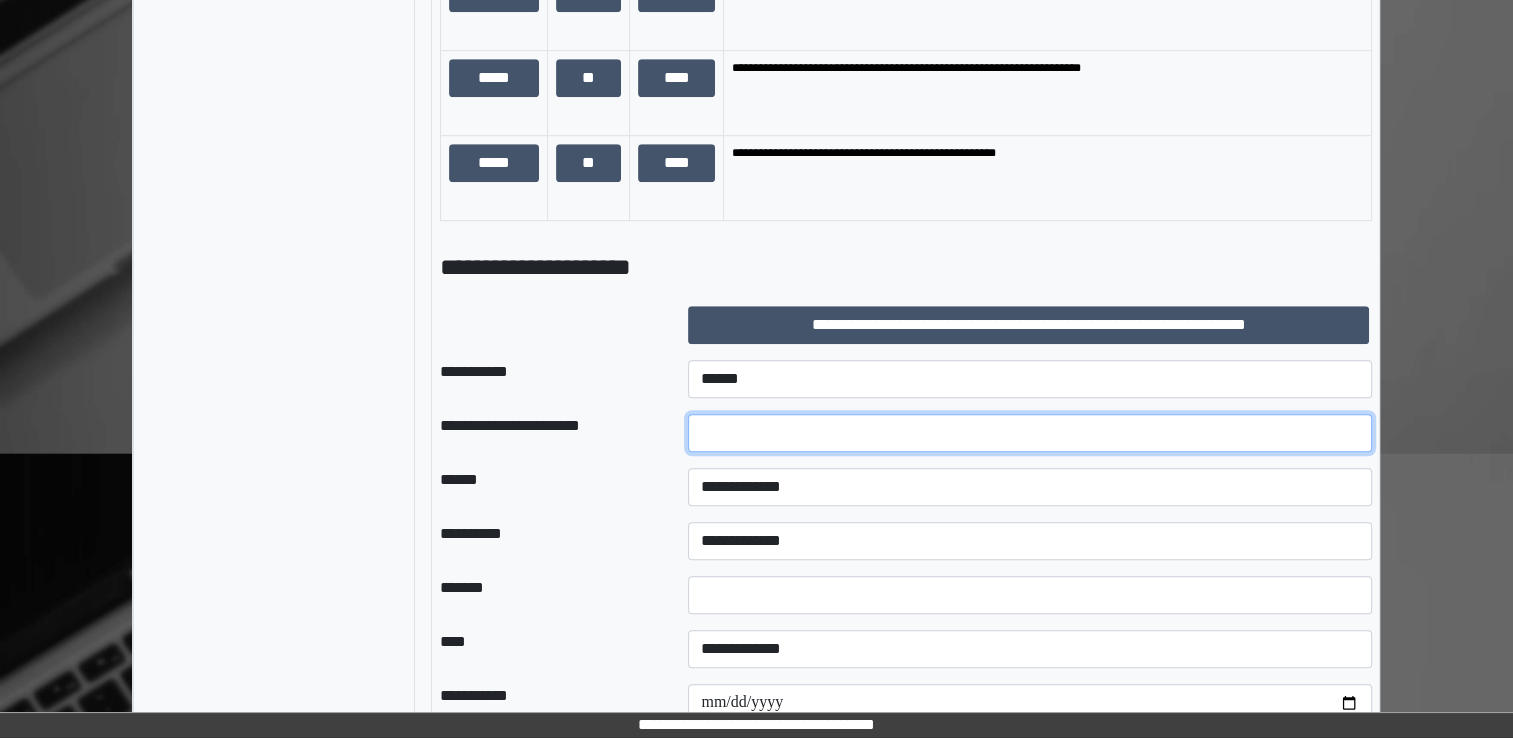 click at bounding box center [1030, 433] 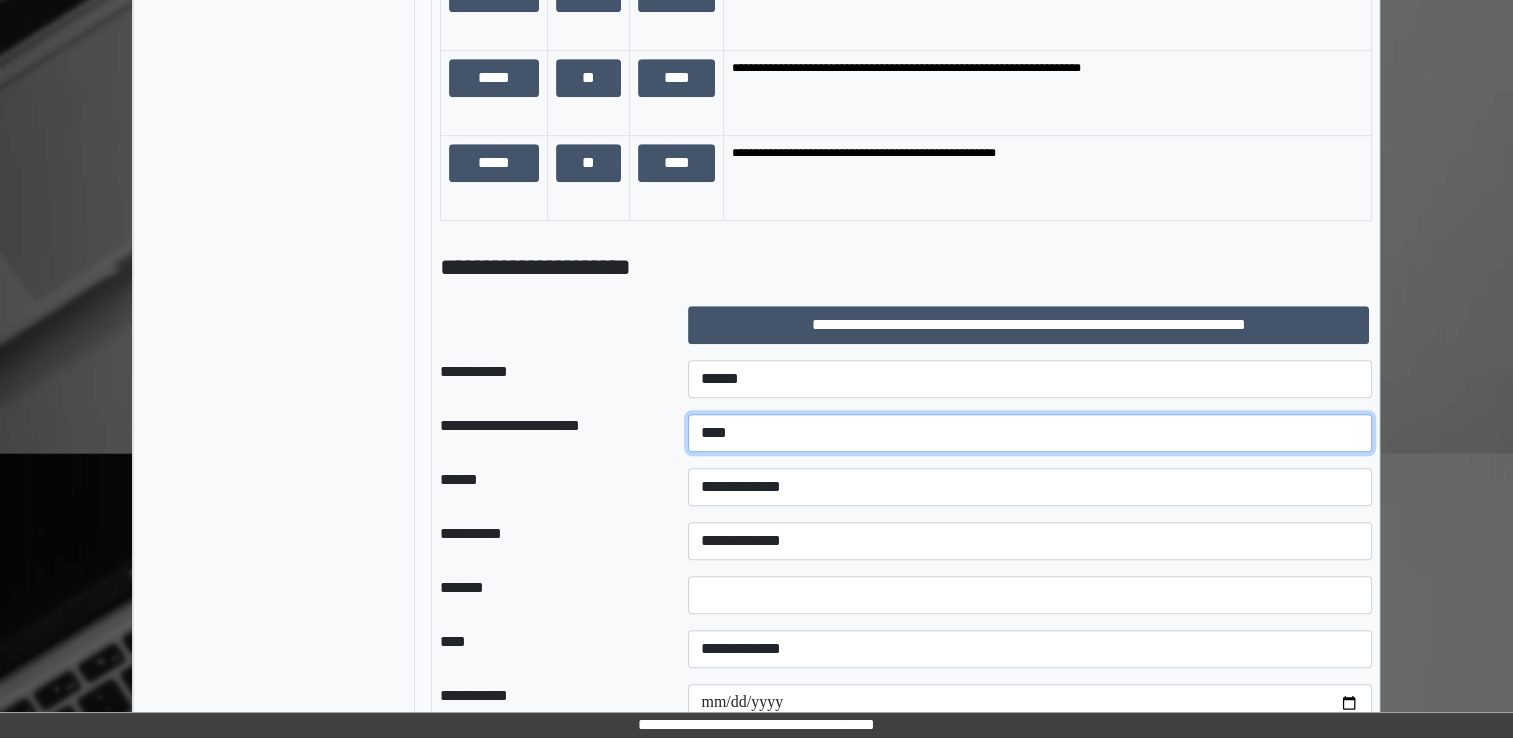 type on "****" 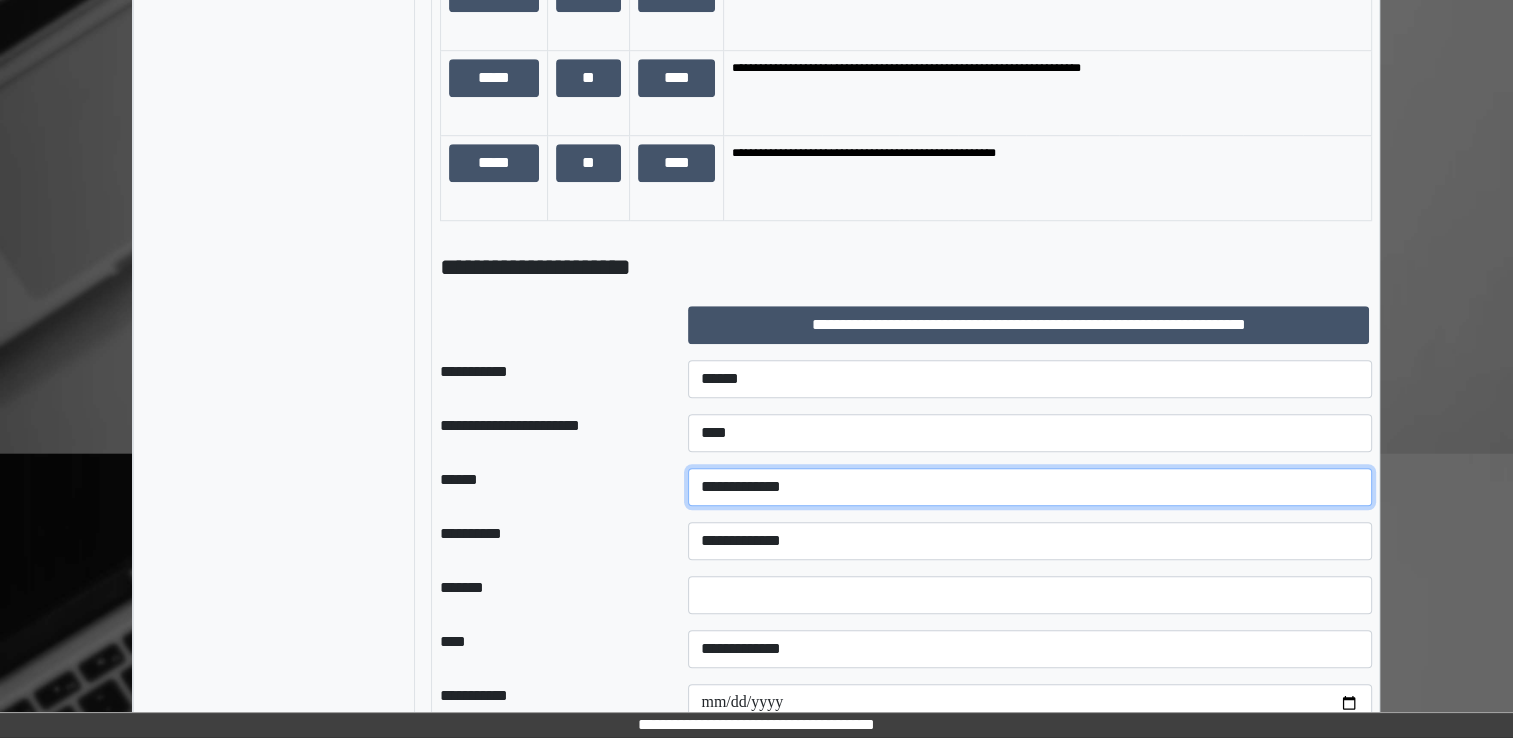 click on "**********" at bounding box center (1030, 487) 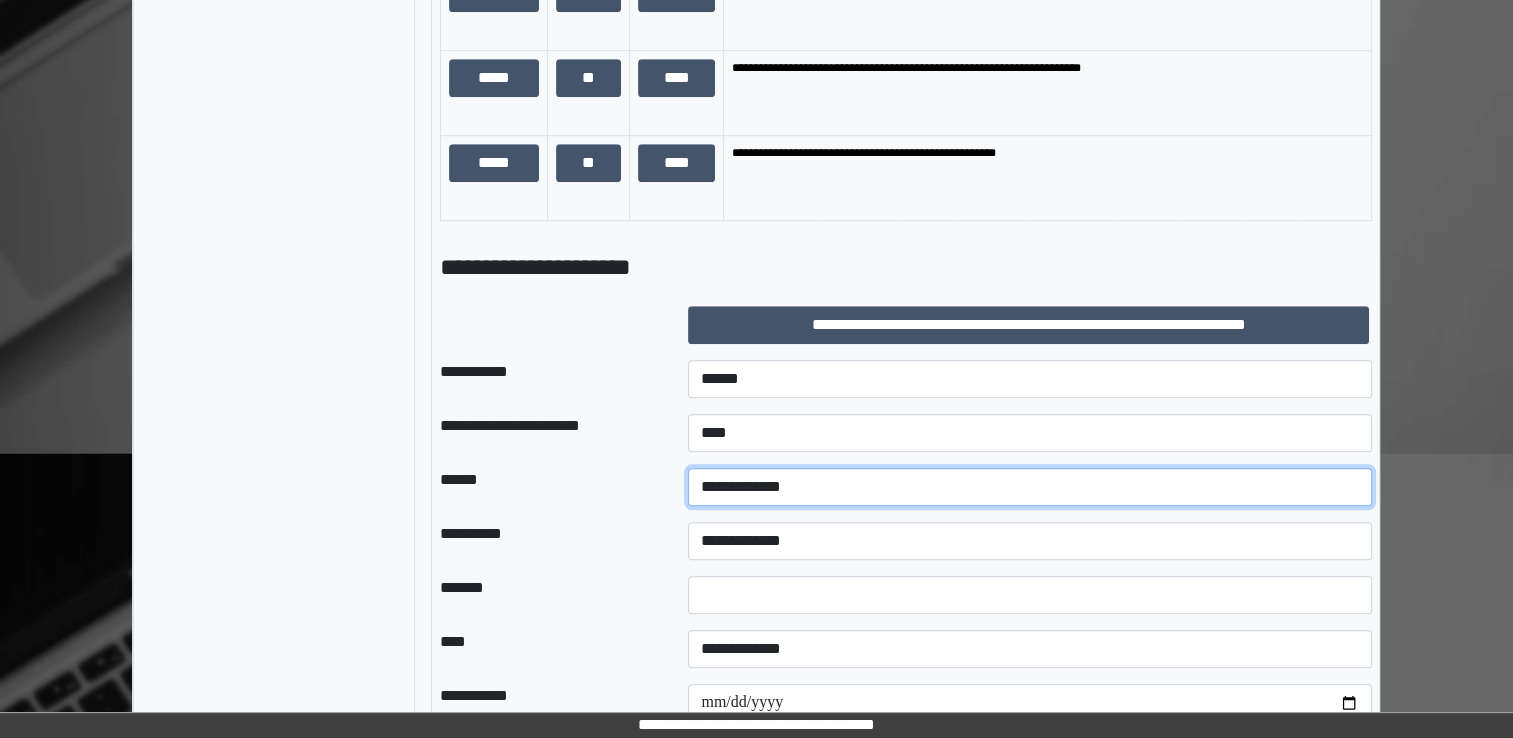 select on "*" 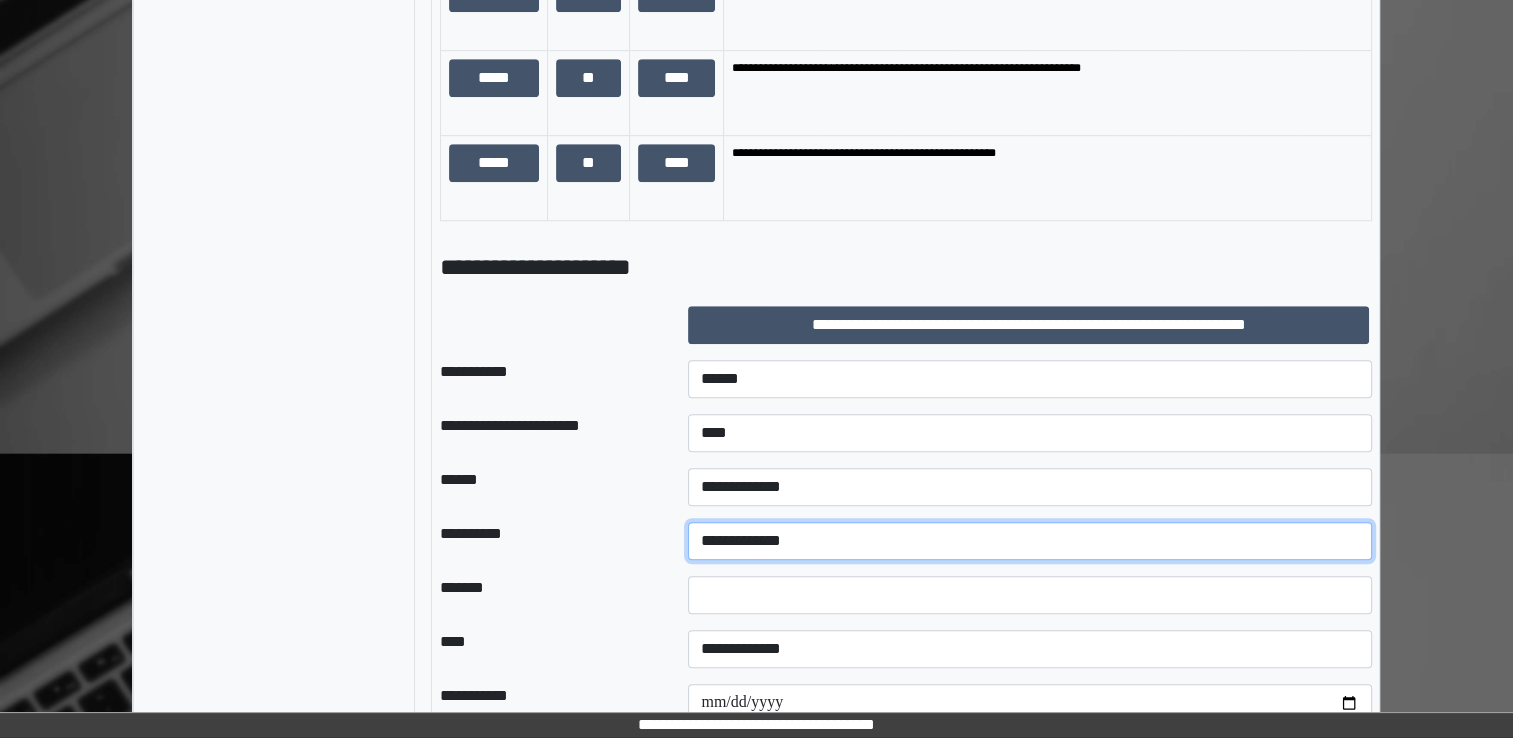 click on "**********" at bounding box center [1030, 541] 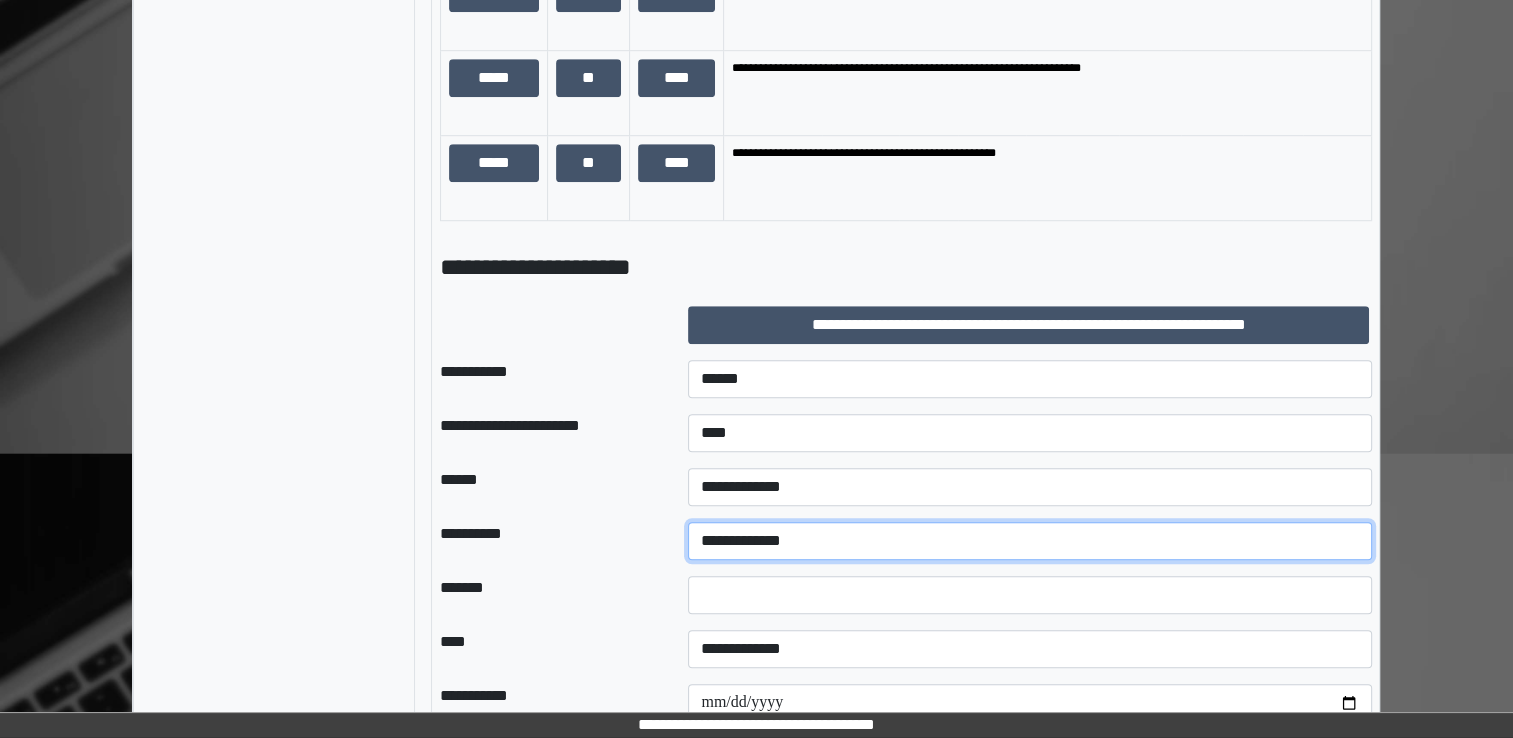 select on "*" 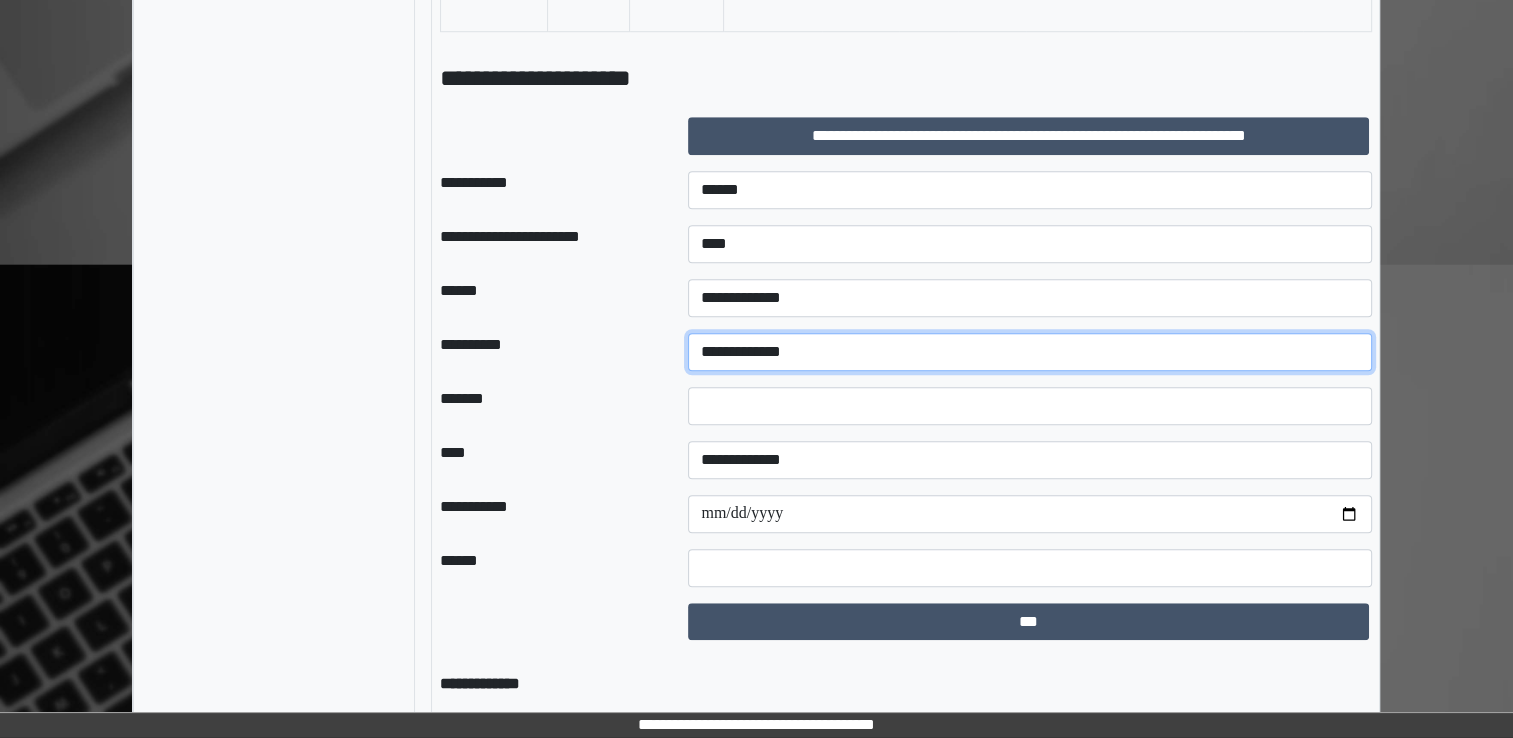 scroll, scrollTop: 1568, scrollLeft: 0, axis: vertical 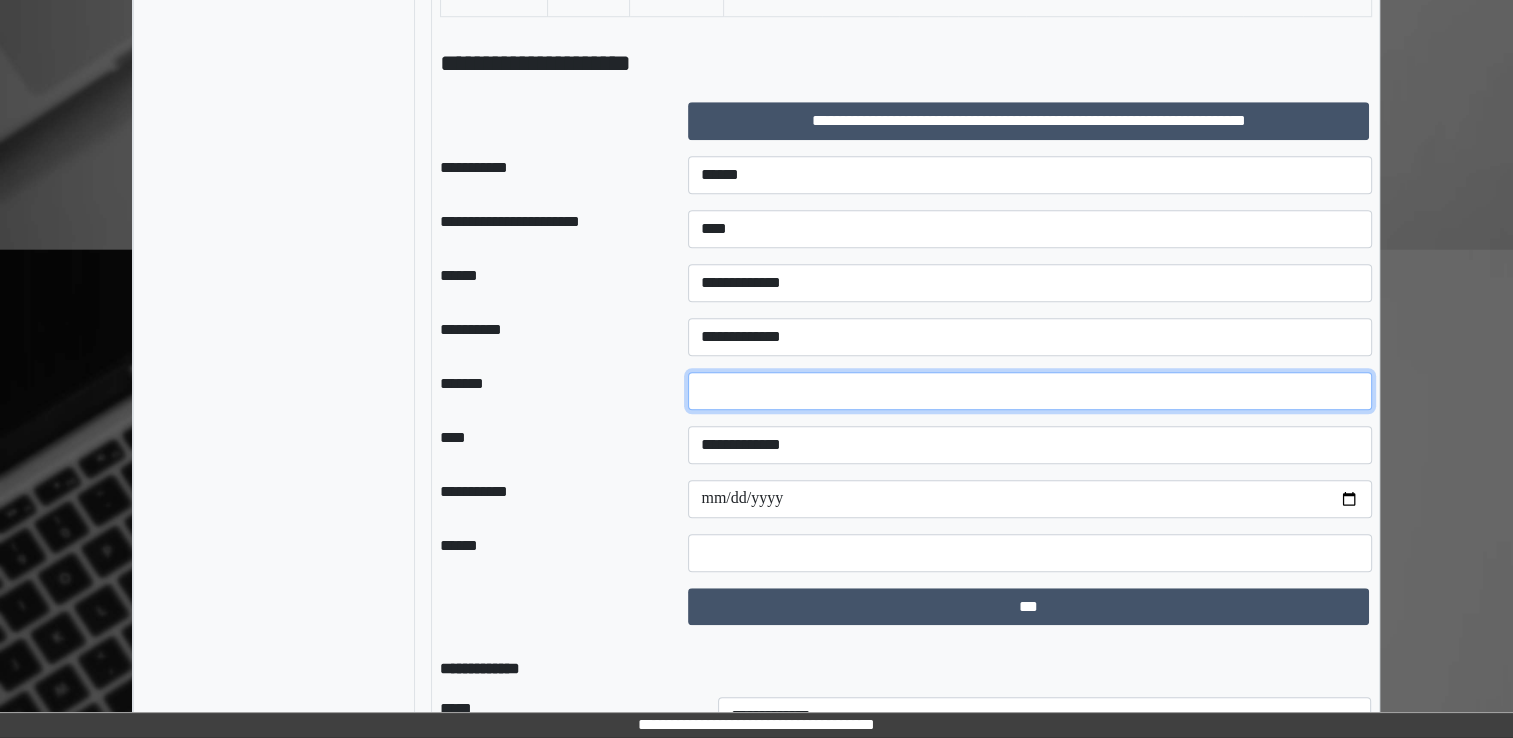 click at bounding box center [1030, 391] 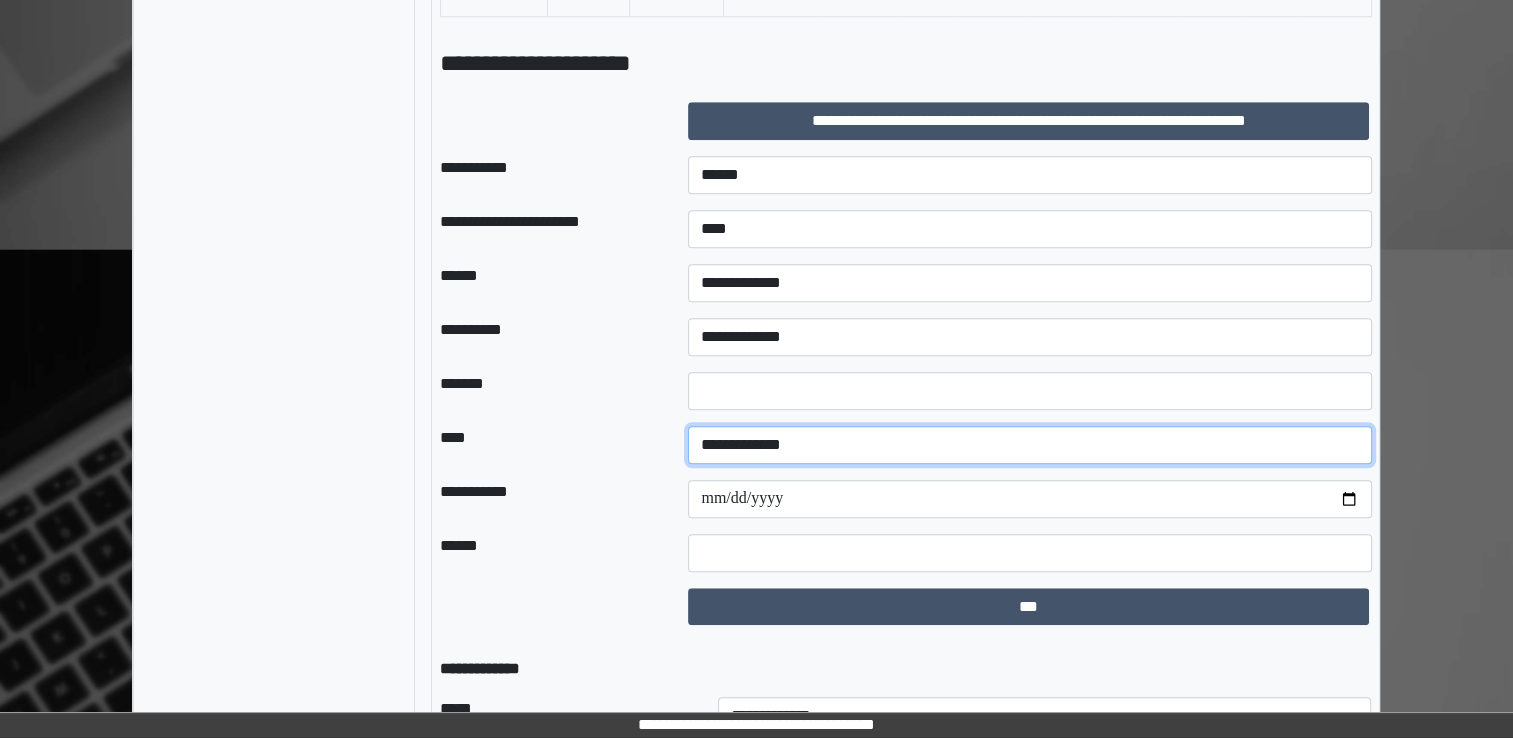 click on "**********" at bounding box center [1030, 445] 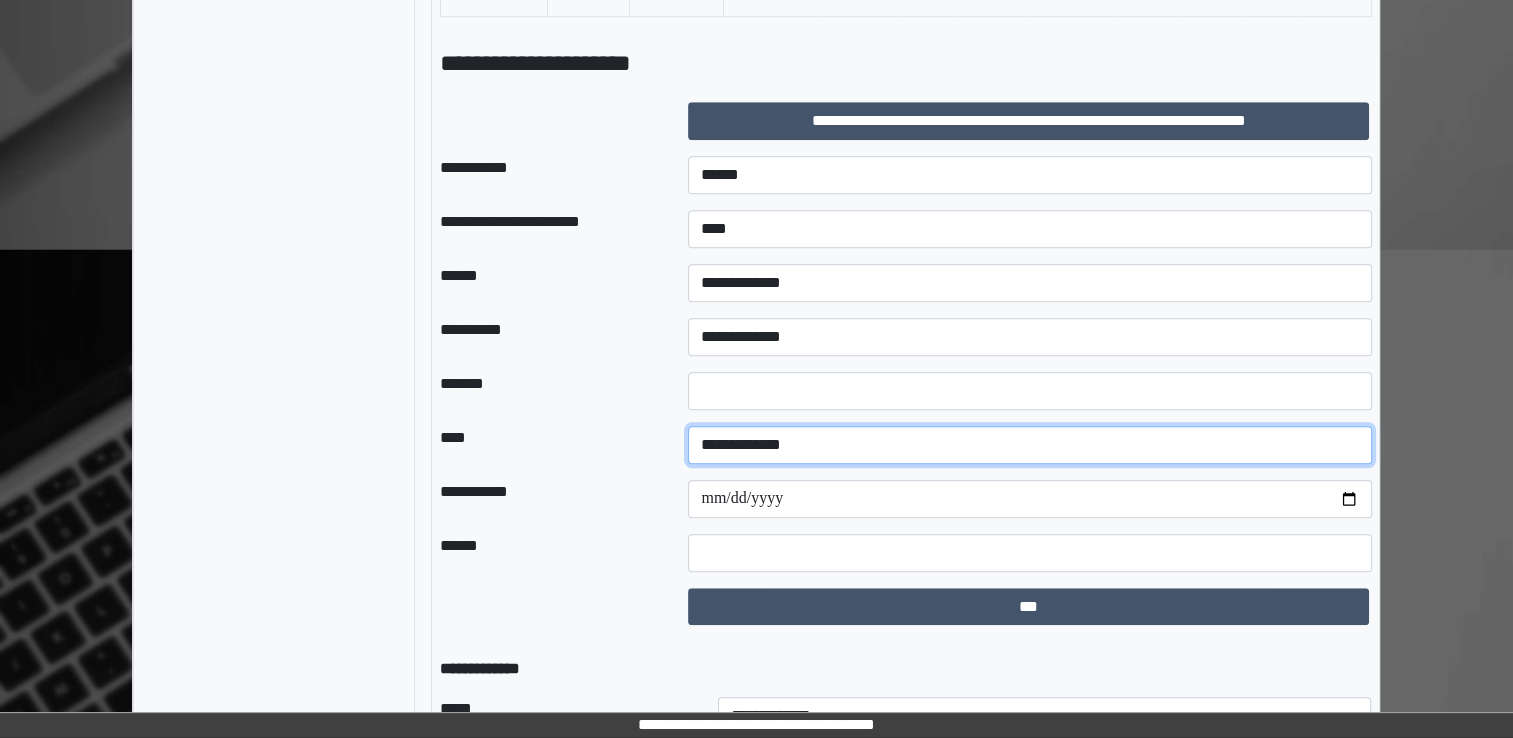 select on "*" 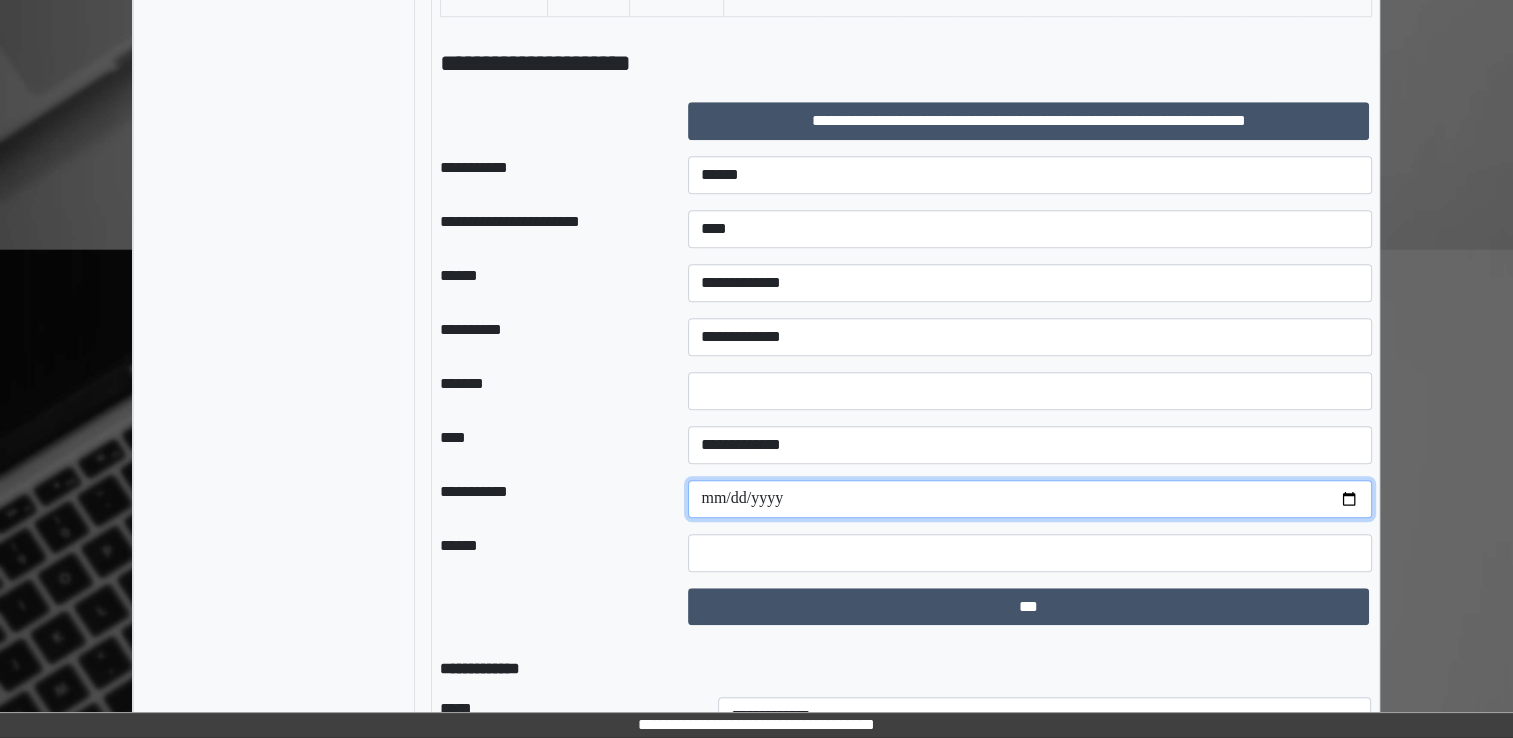 click at bounding box center [1030, 499] 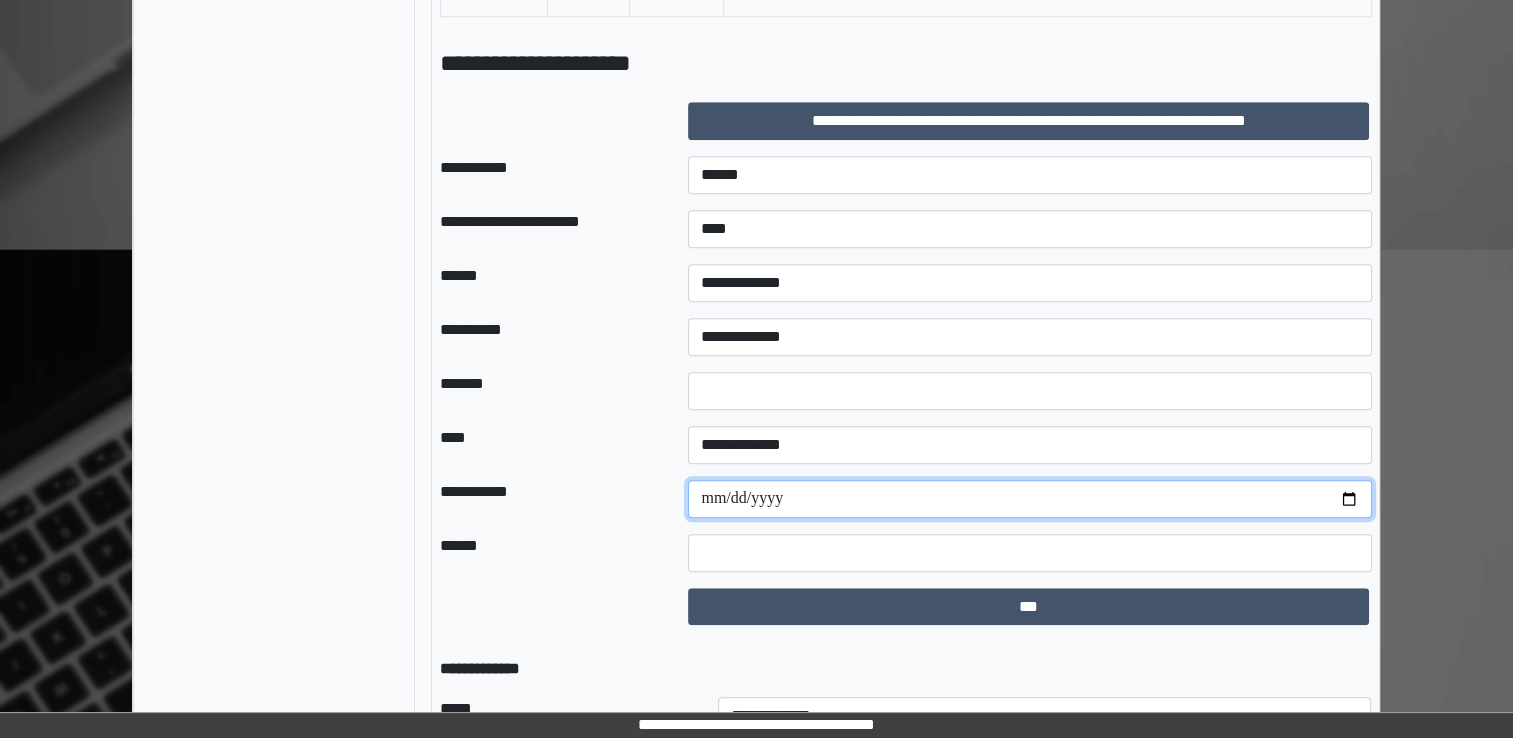 click at bounding box center [1030, 499] 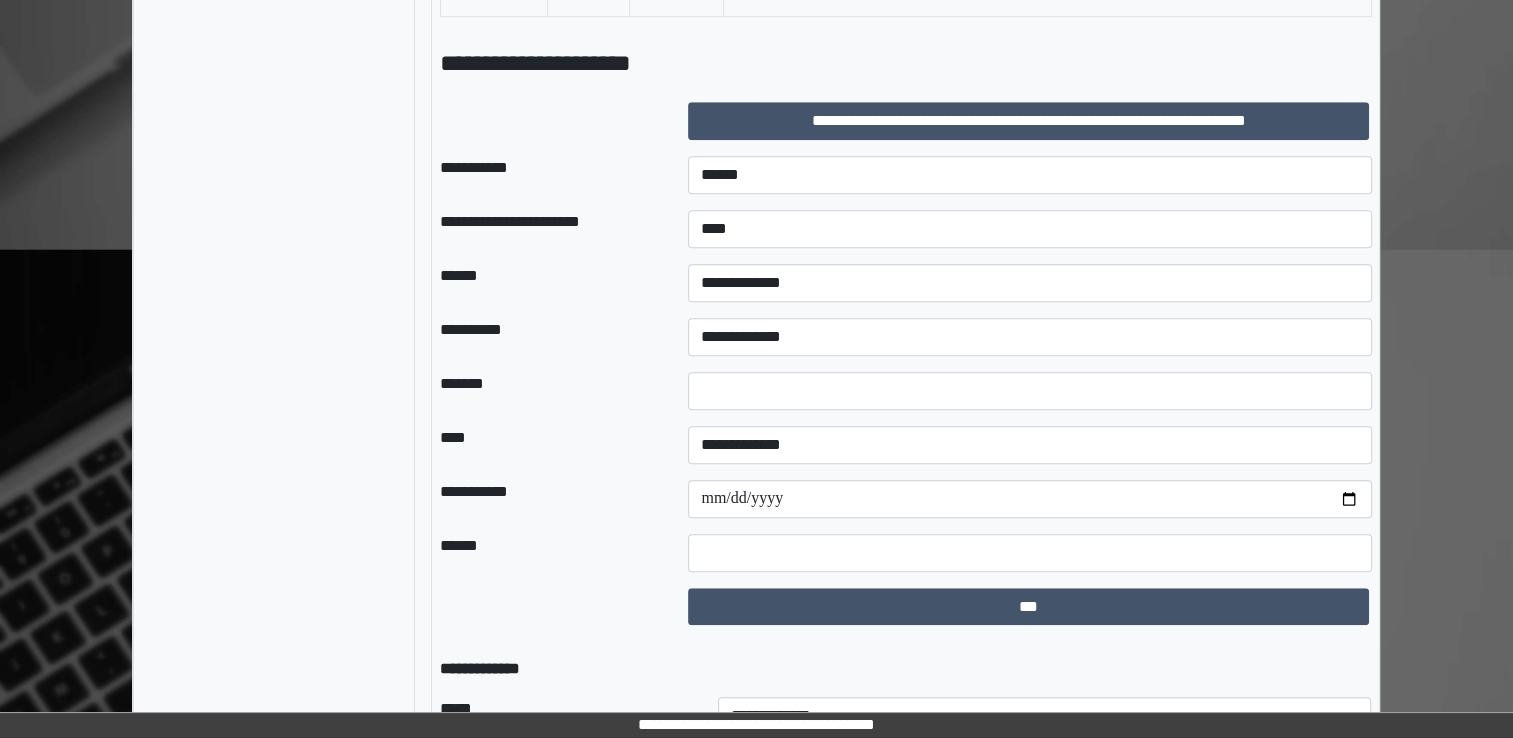 drag, startPoint x: 1460, startPoint y: 422, endPoint x: 1520, endPoint y: 459, distance: 70.491135 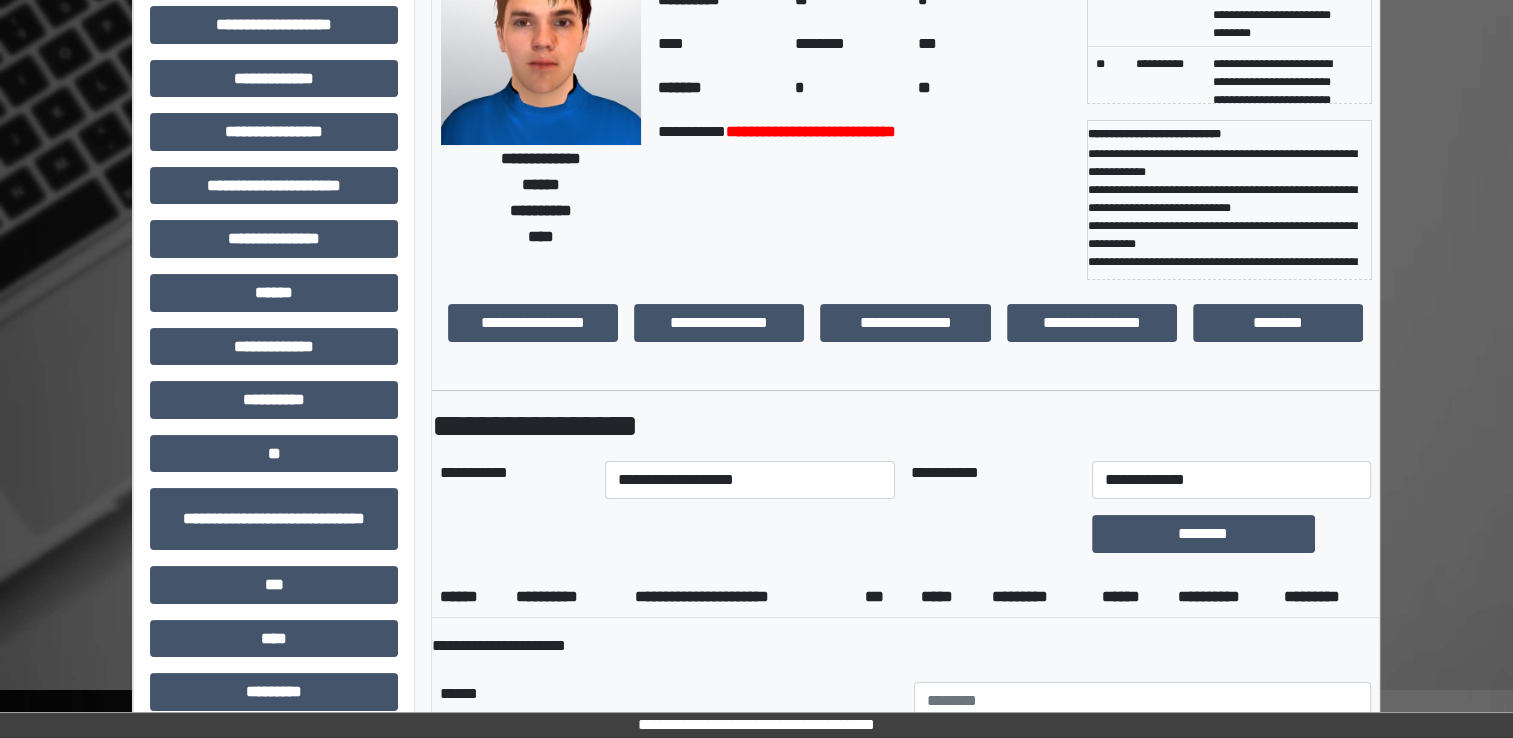 scroll, scrollTop: 0, scrollLeft: 0, axis: both 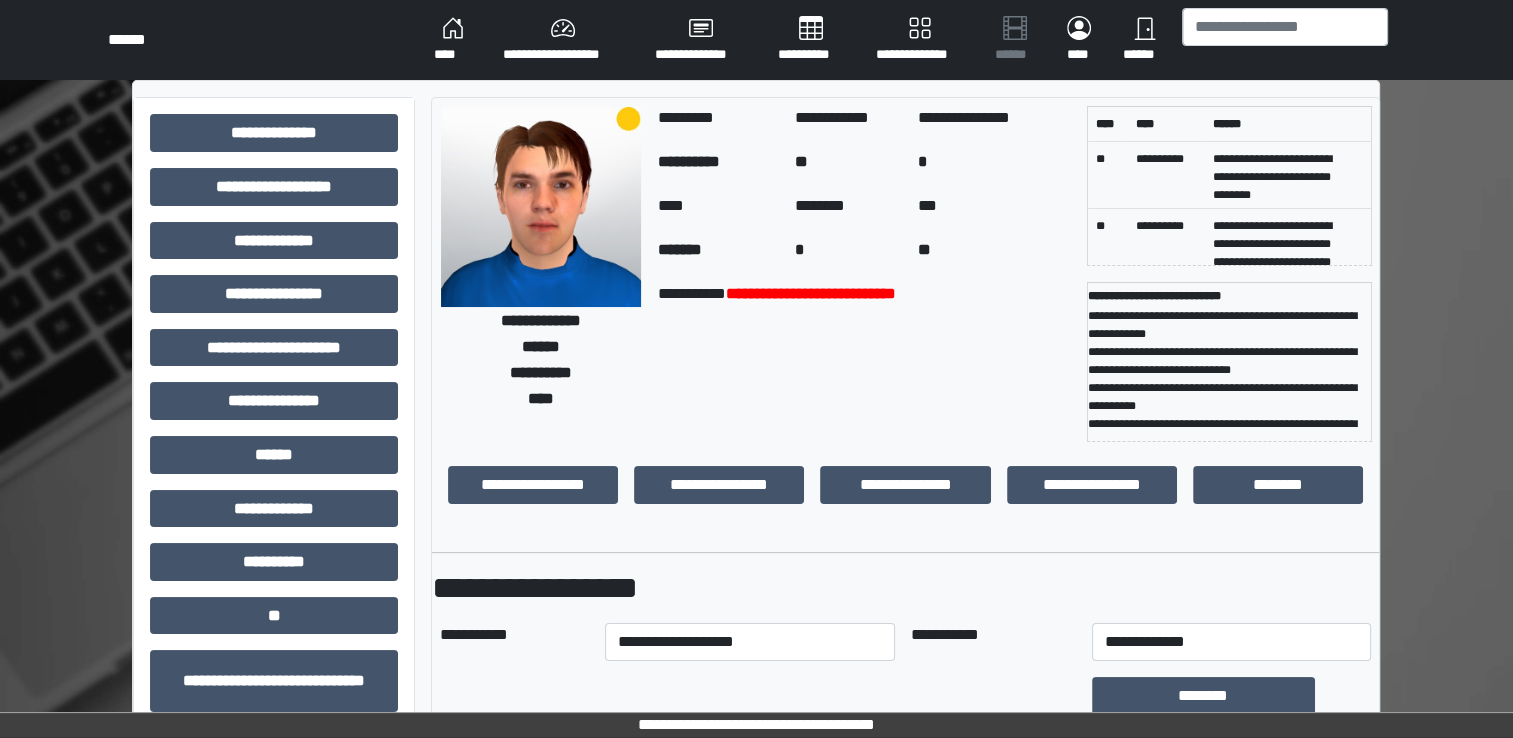 click on "****" at bounding box center [452, 40] 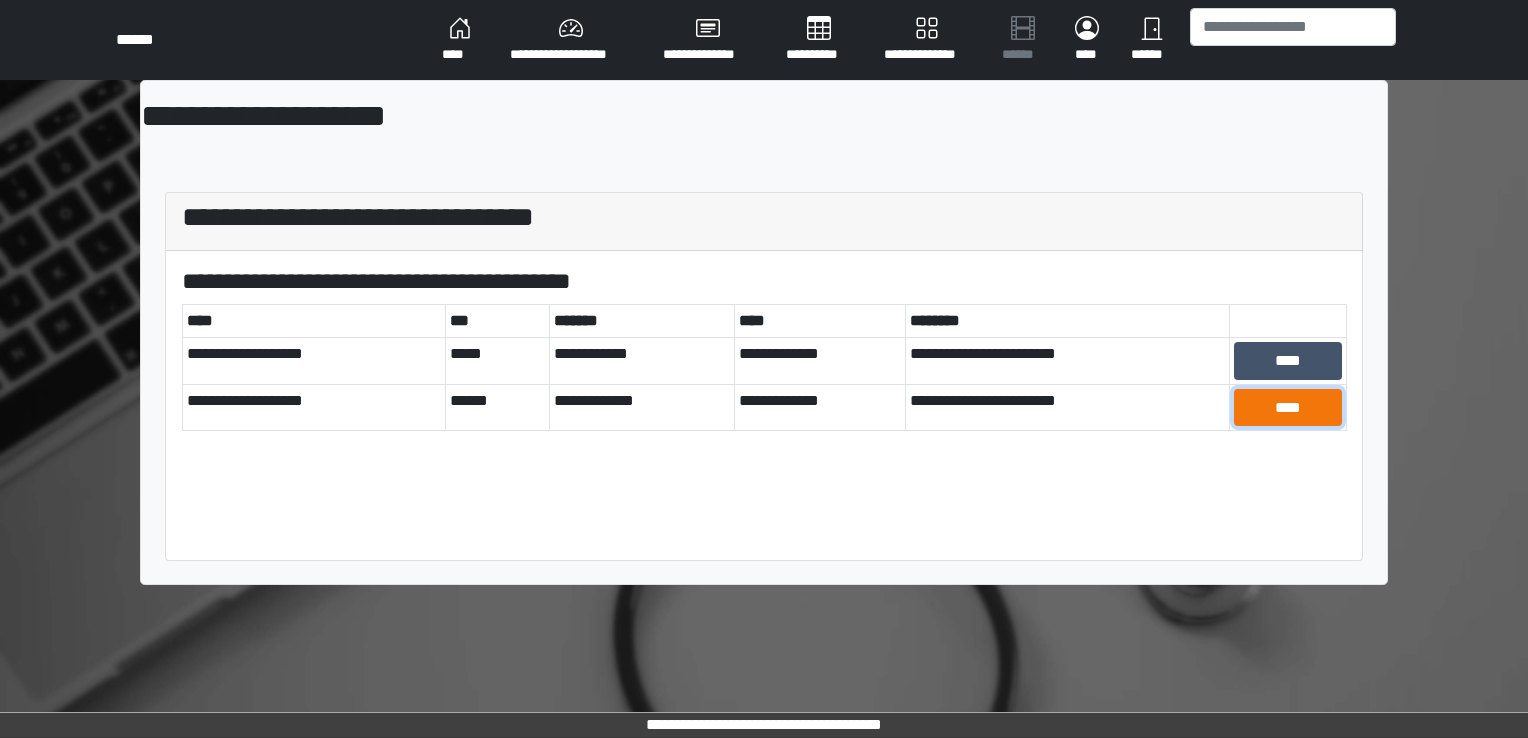 click on "****" at bounding box center (1288, 408) 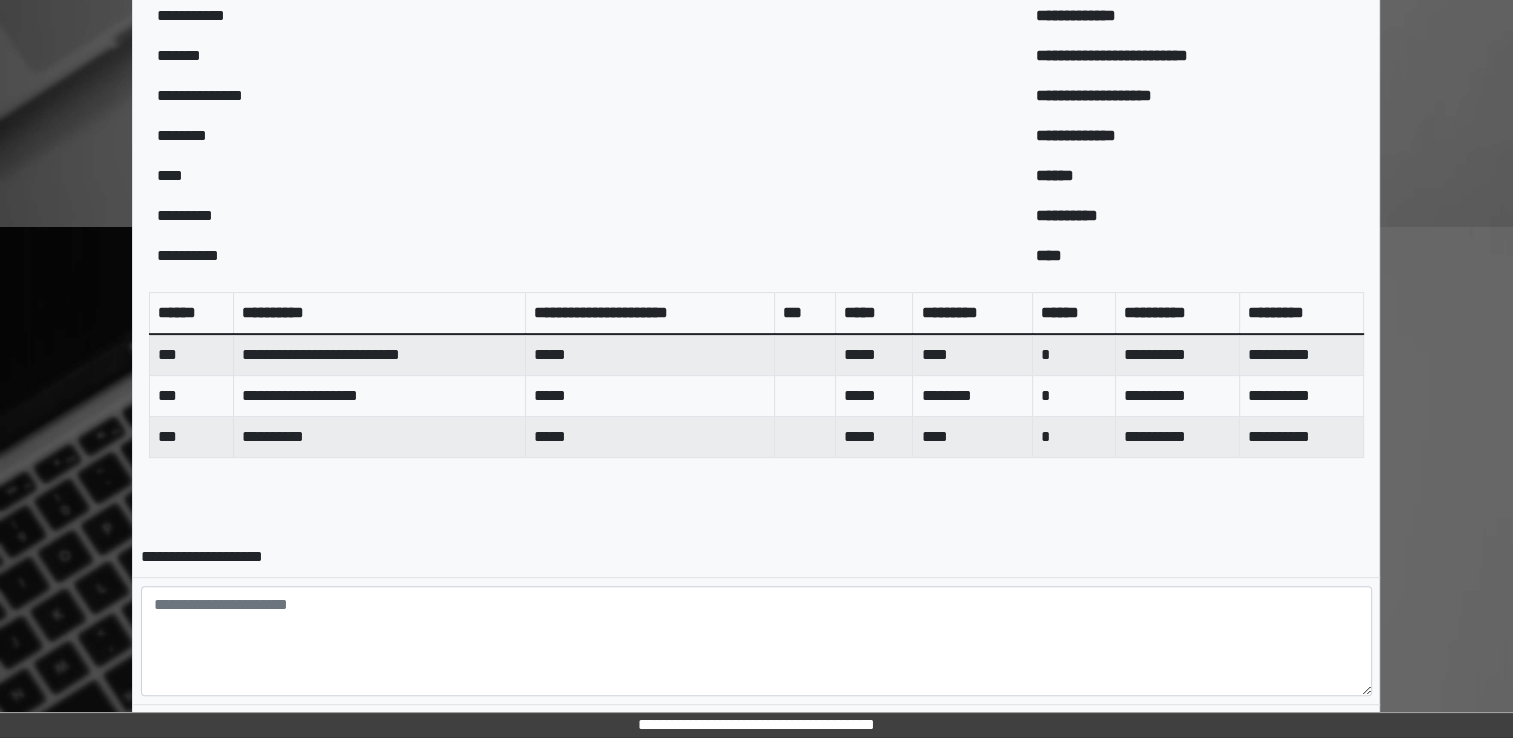 scroll, scrollTop: 726, scrollLeft: 0, axis: vertical 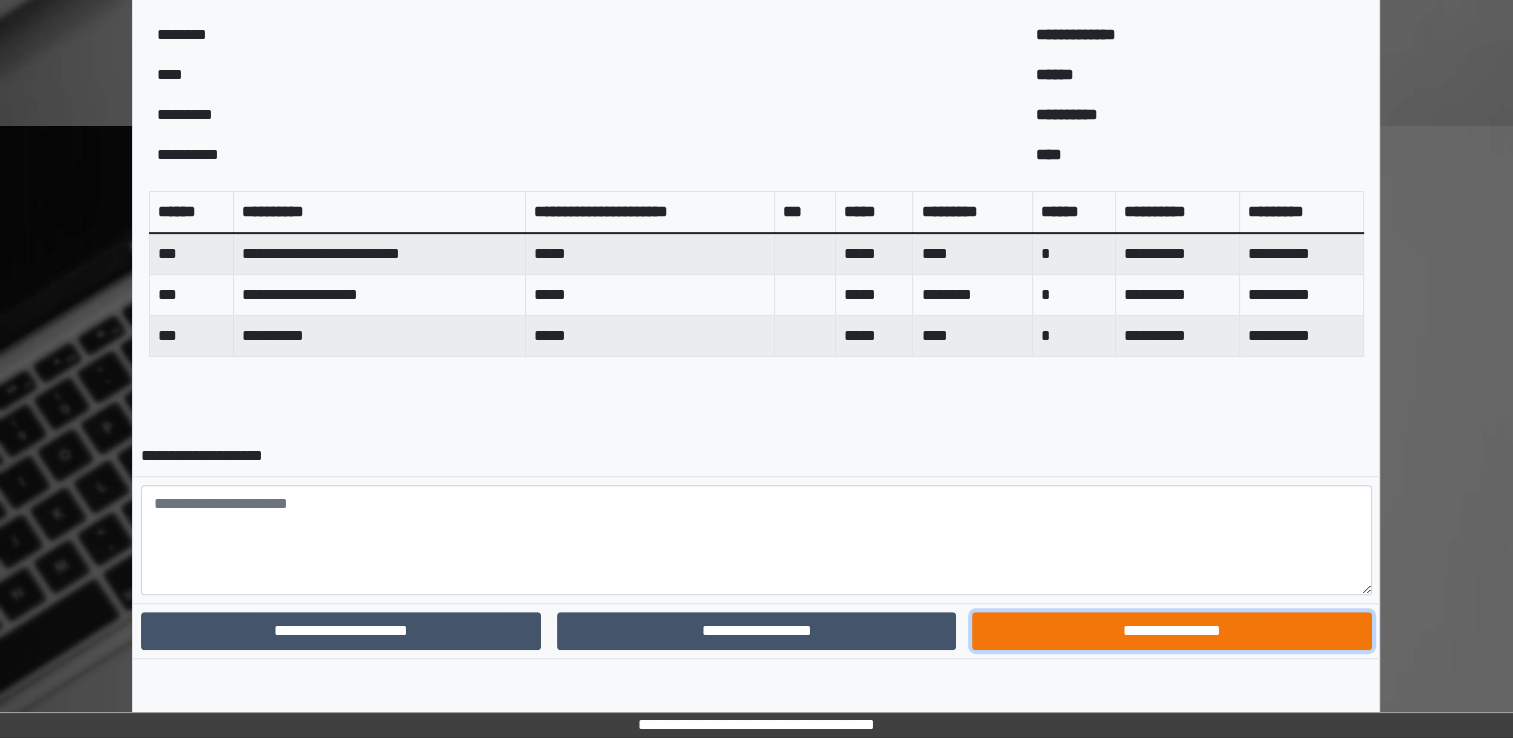 click on "**********" at bounding box center (1171, 631) 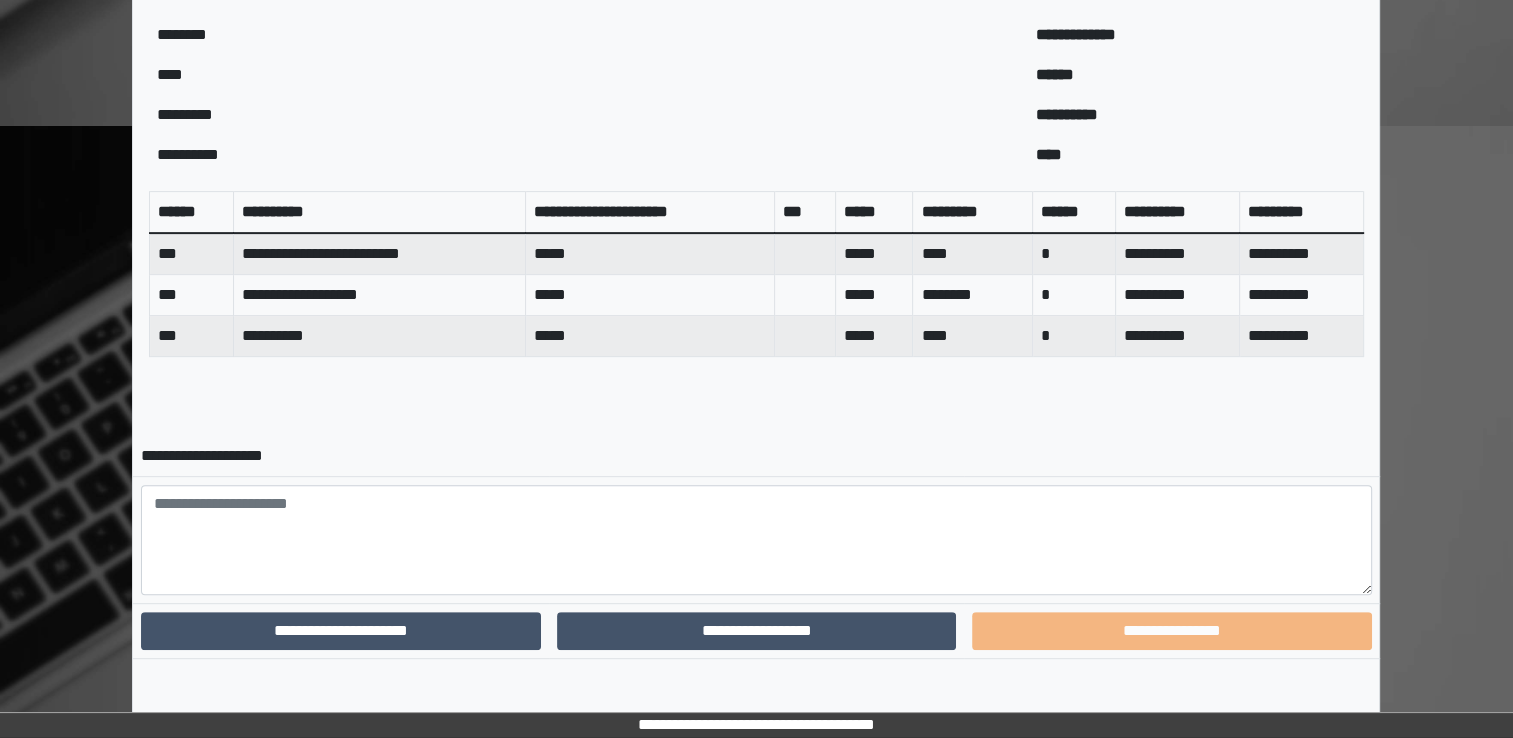 scroll, scrollTop: 640, scrollLeft: 0, axis: vertical 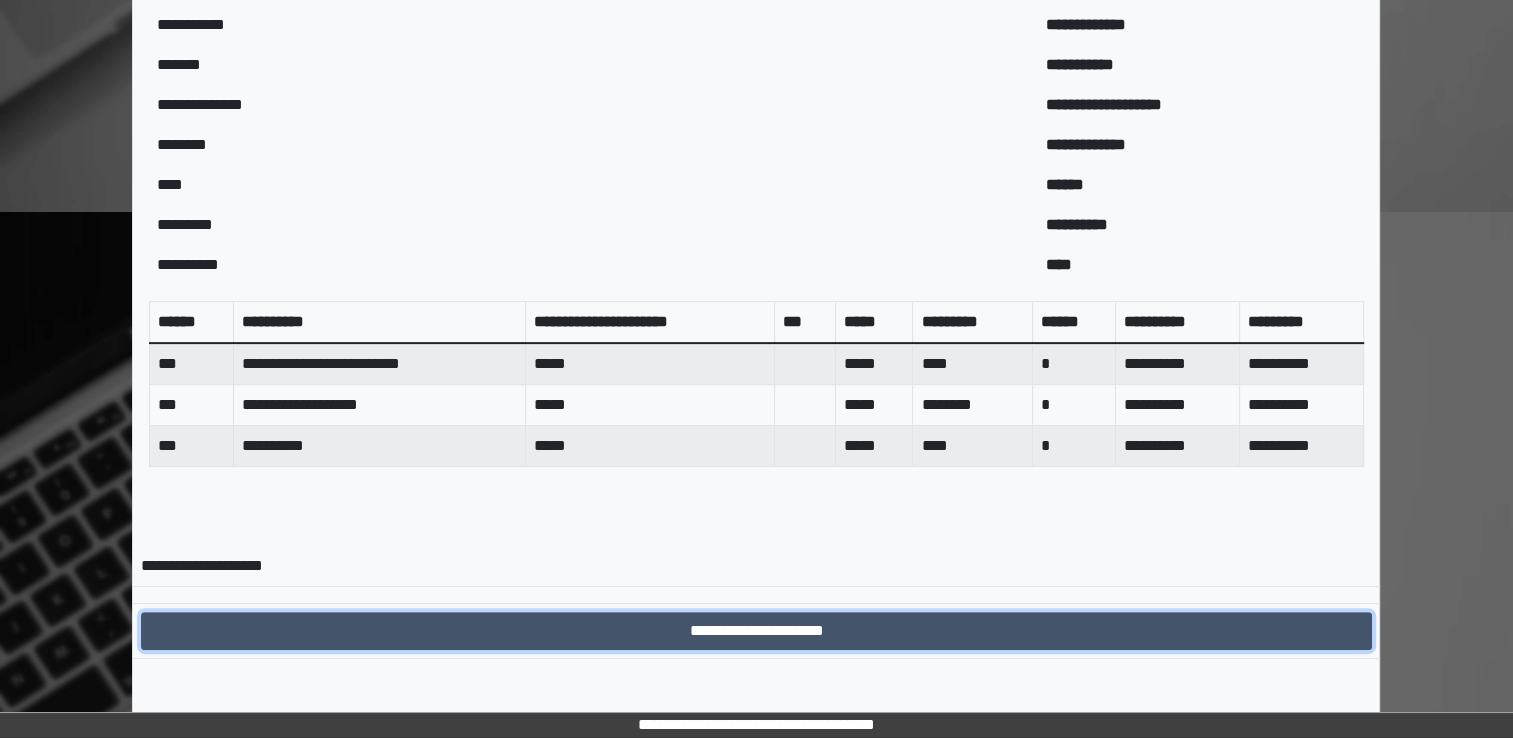 click on "**********" at bounding box center (756, 631) 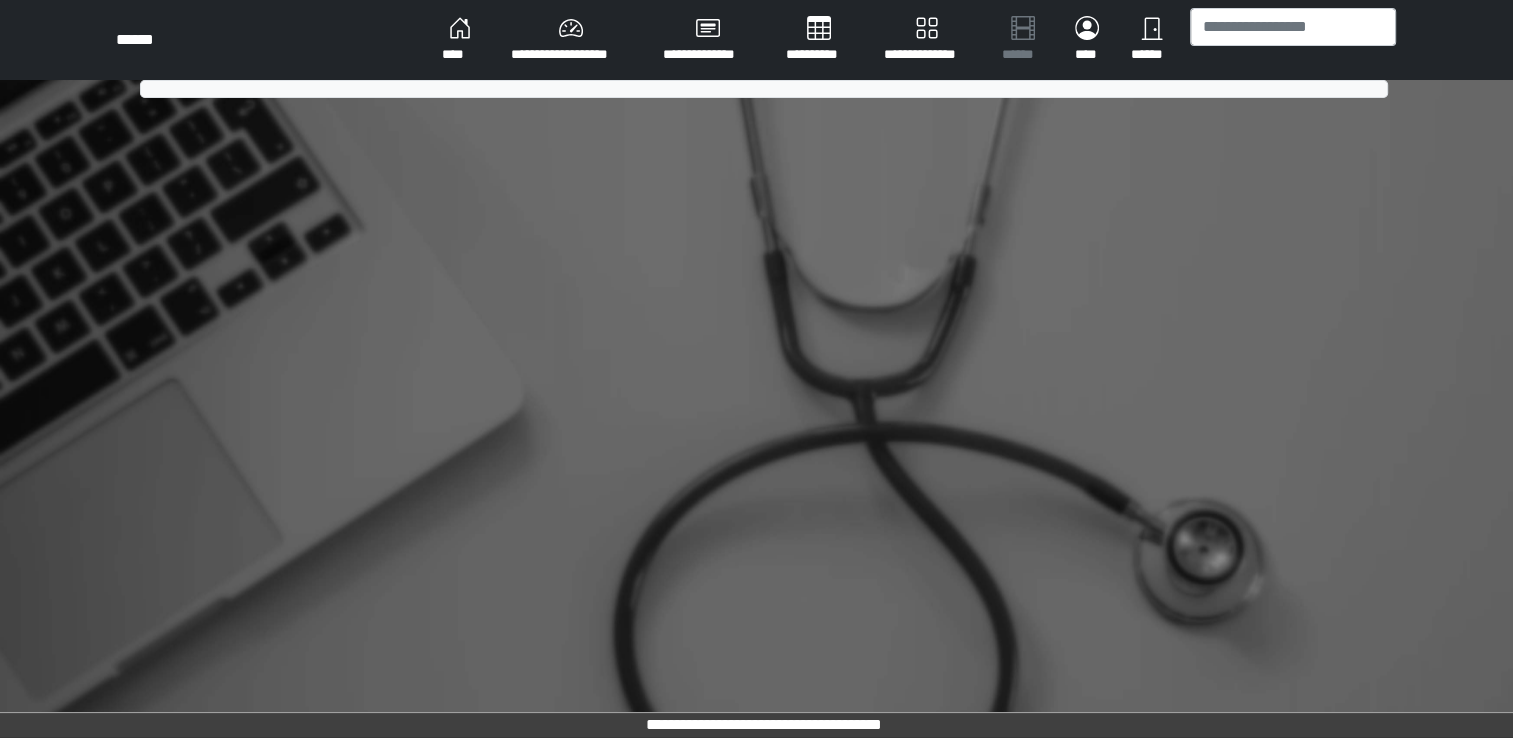 scroll, scrollTop: 0, scrollLeft: 0, axis: both 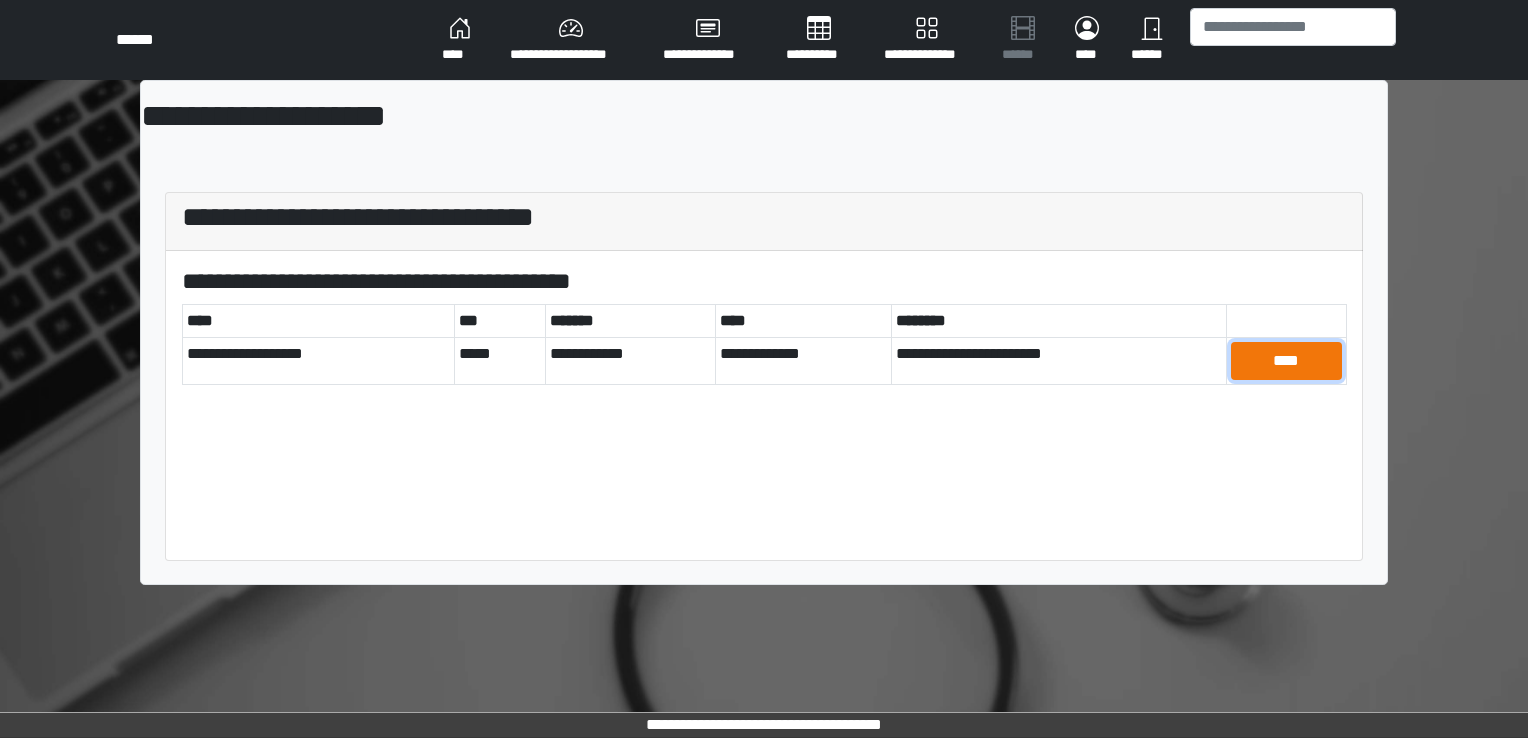 click on "****" at bounding box center [1287, 361] 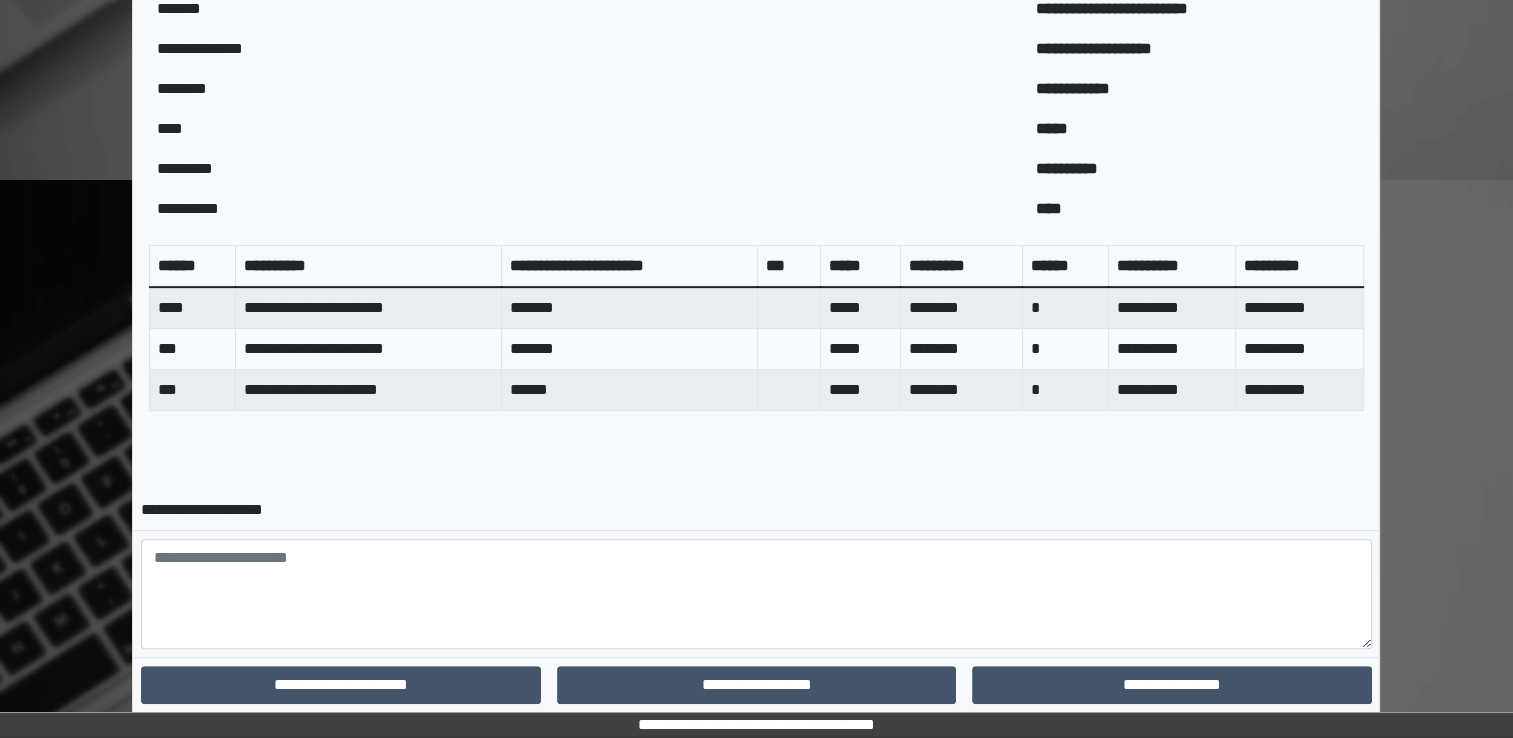 scroll, scrollTop: 726, scrollLeft: 0, axis: vertical 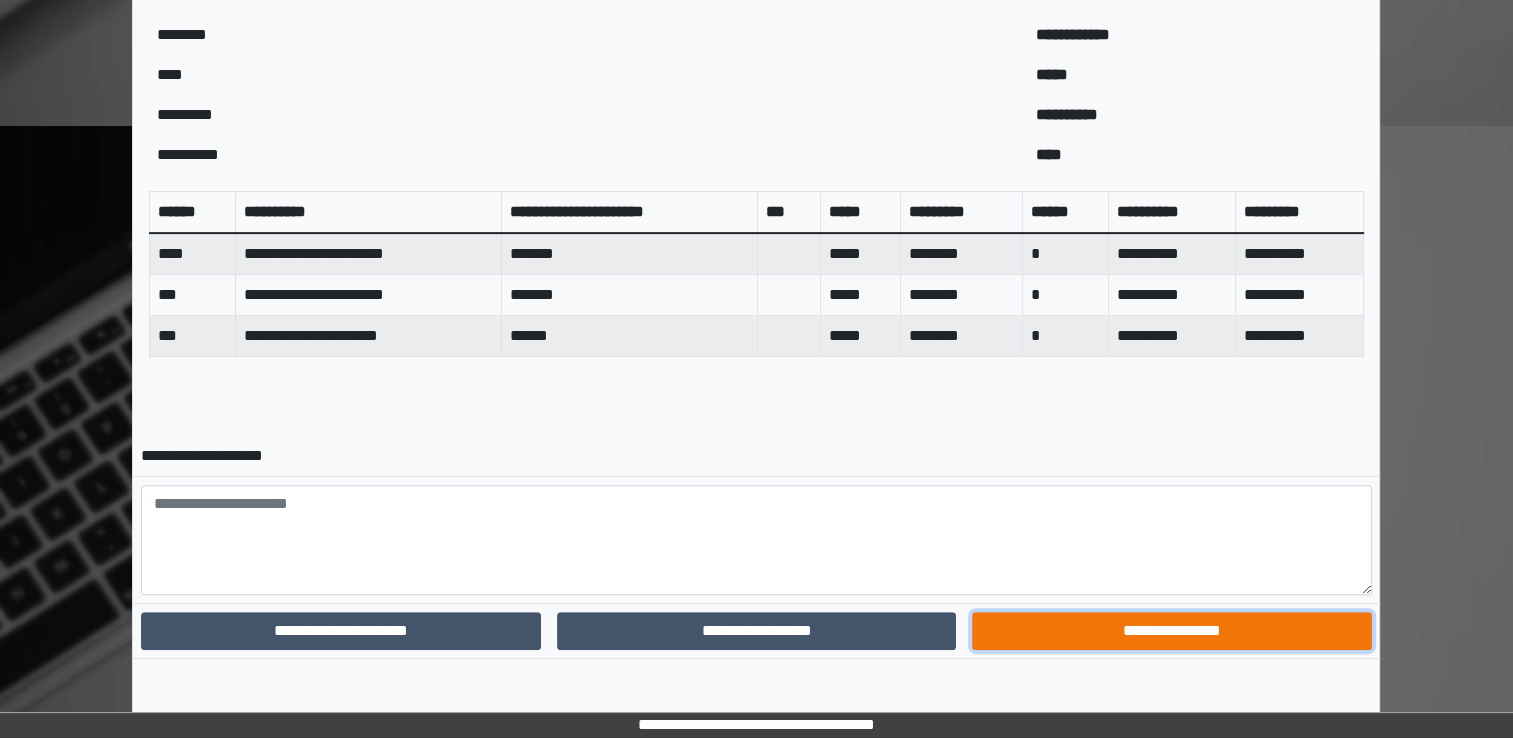 click on "**********" at bounding box center (1171, 631) 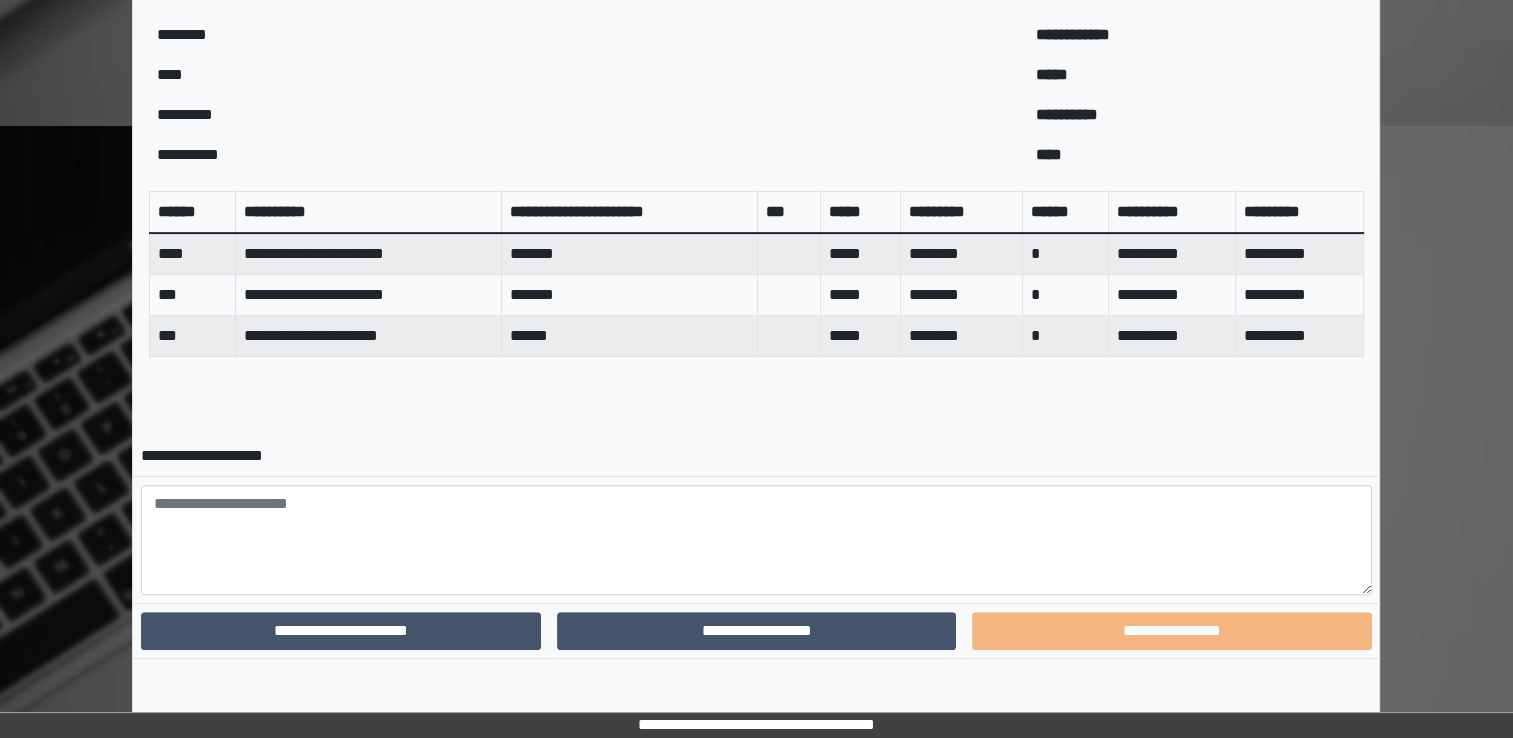 scroll, scrollTop: 640, scrollLeft: 0, axis: vertical 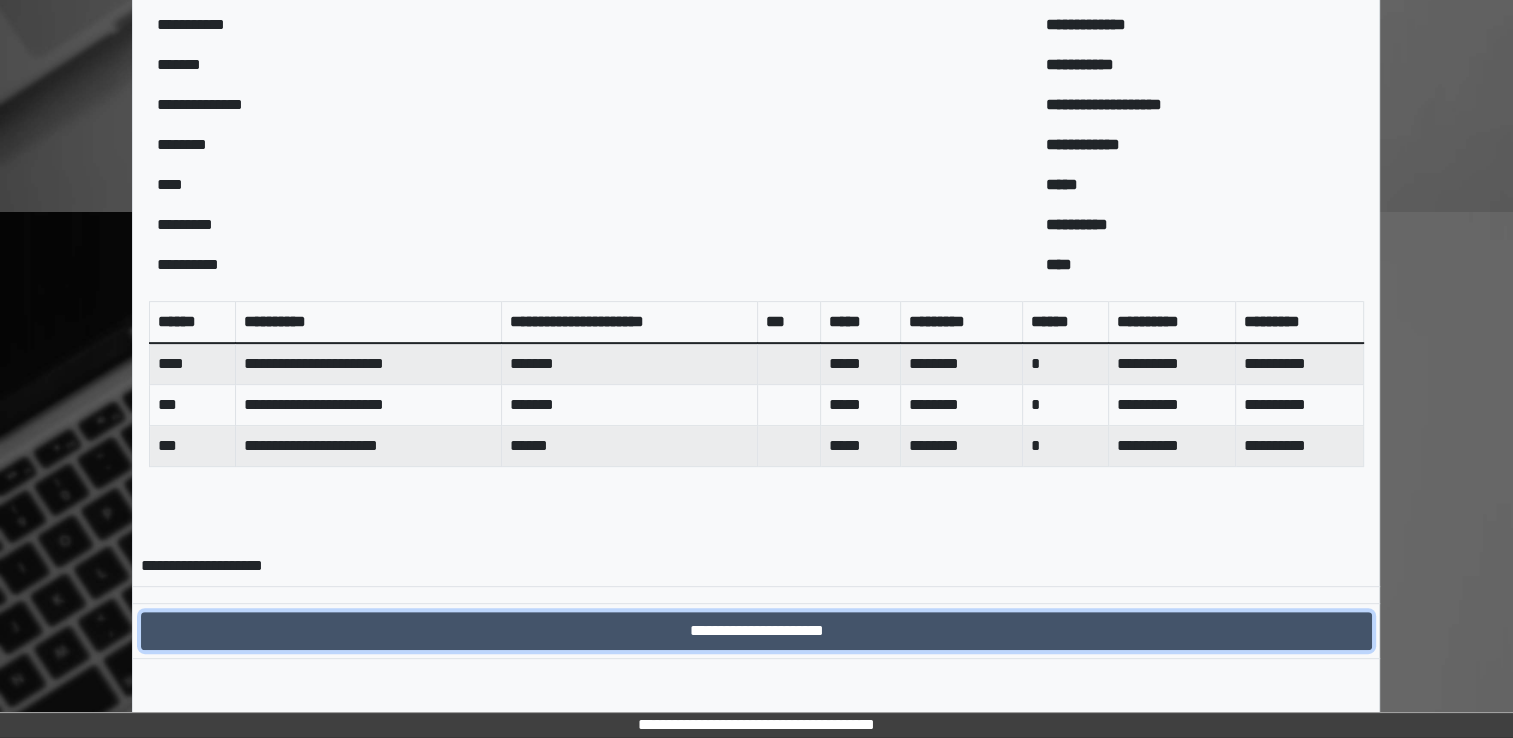 click on "**********" at bounding box center [756, 631] 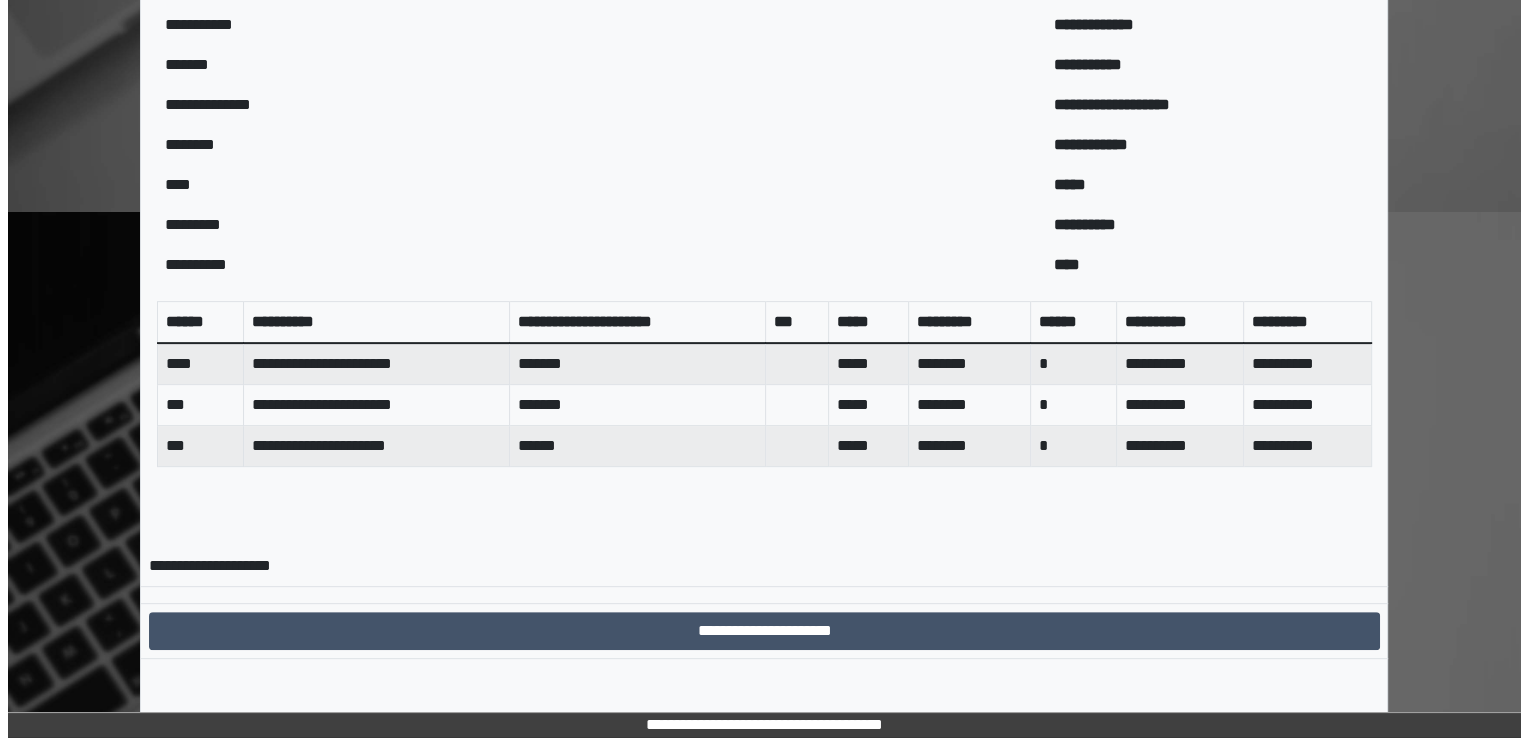scroll, scrollTop: 0, scrollLeft: 0, axis: both 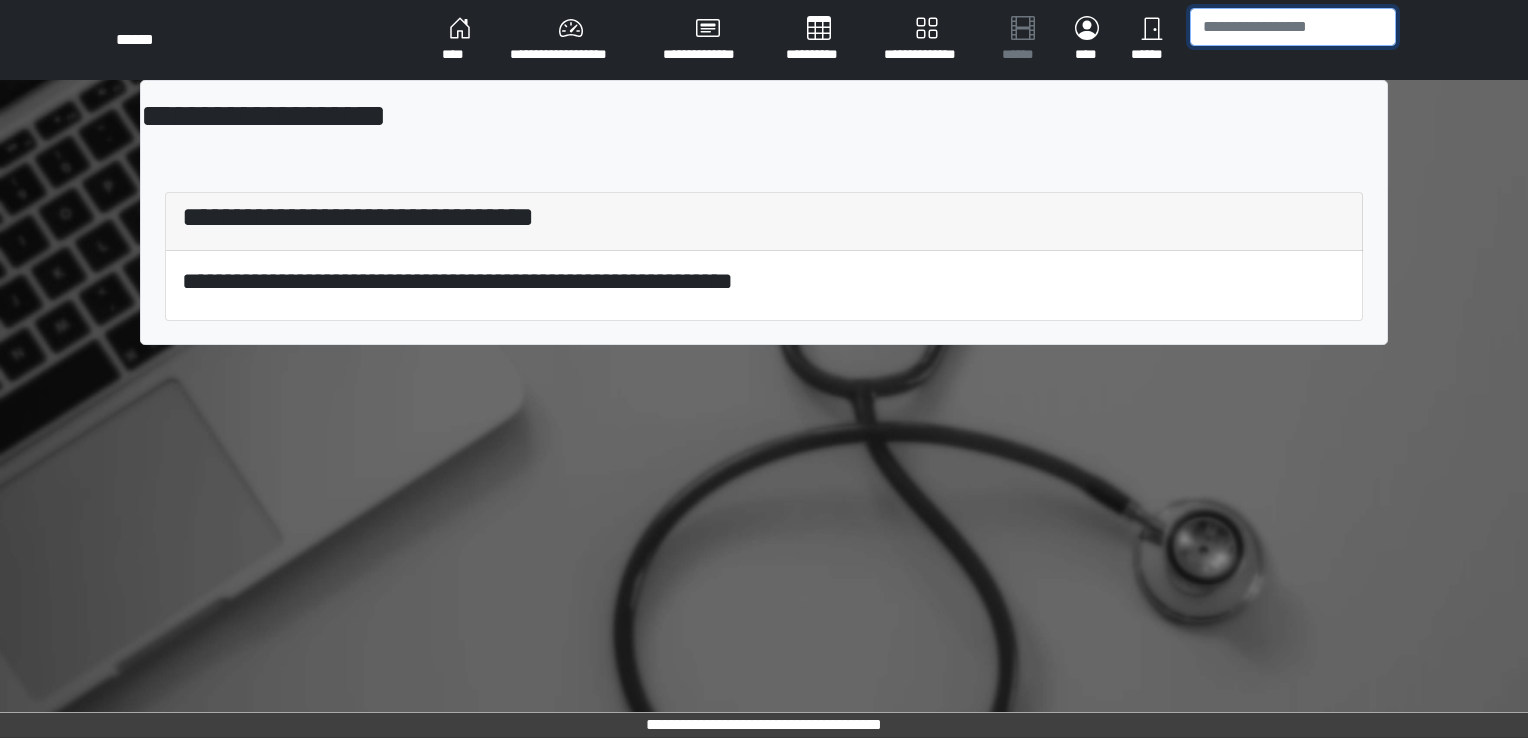 click at bounding box center (1293, 27) 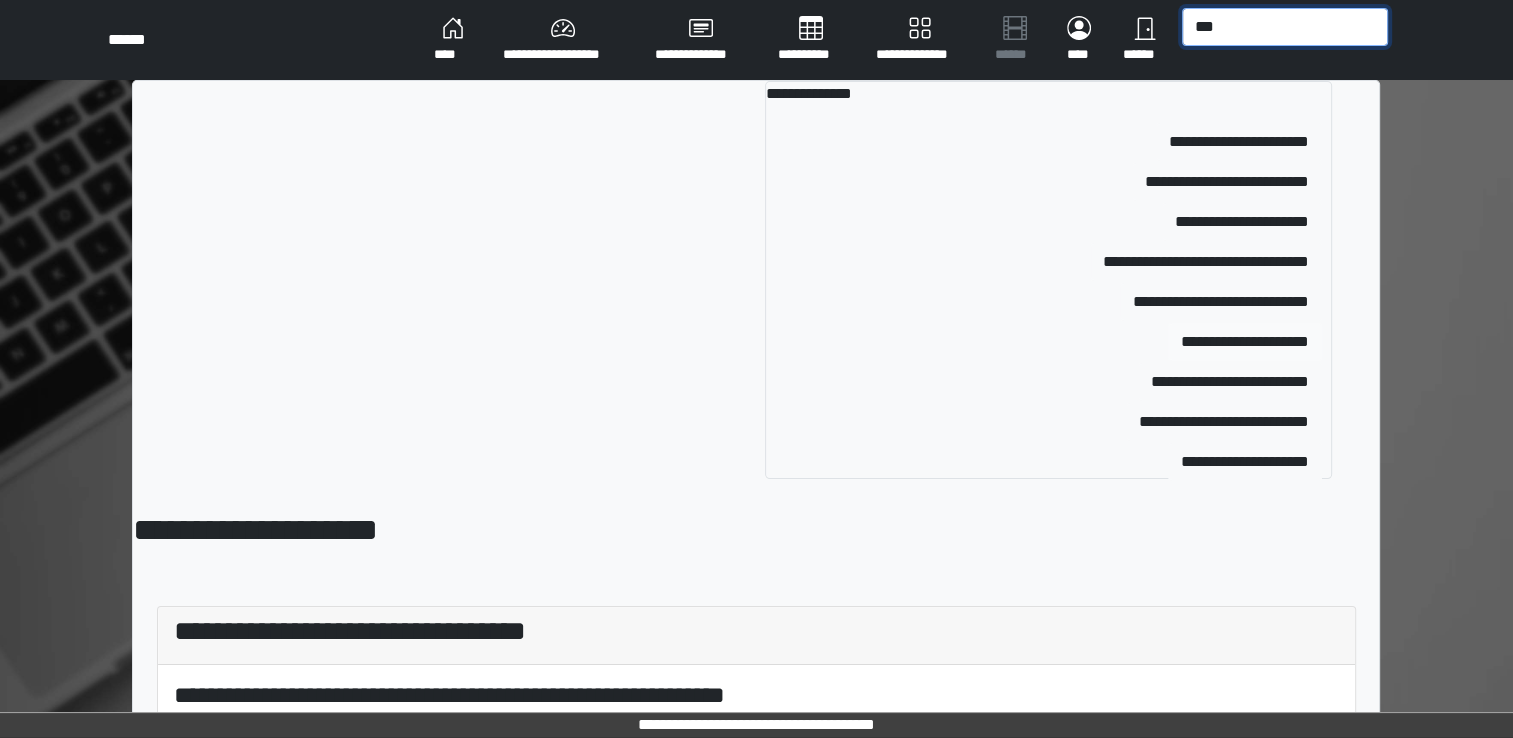 type on "***" 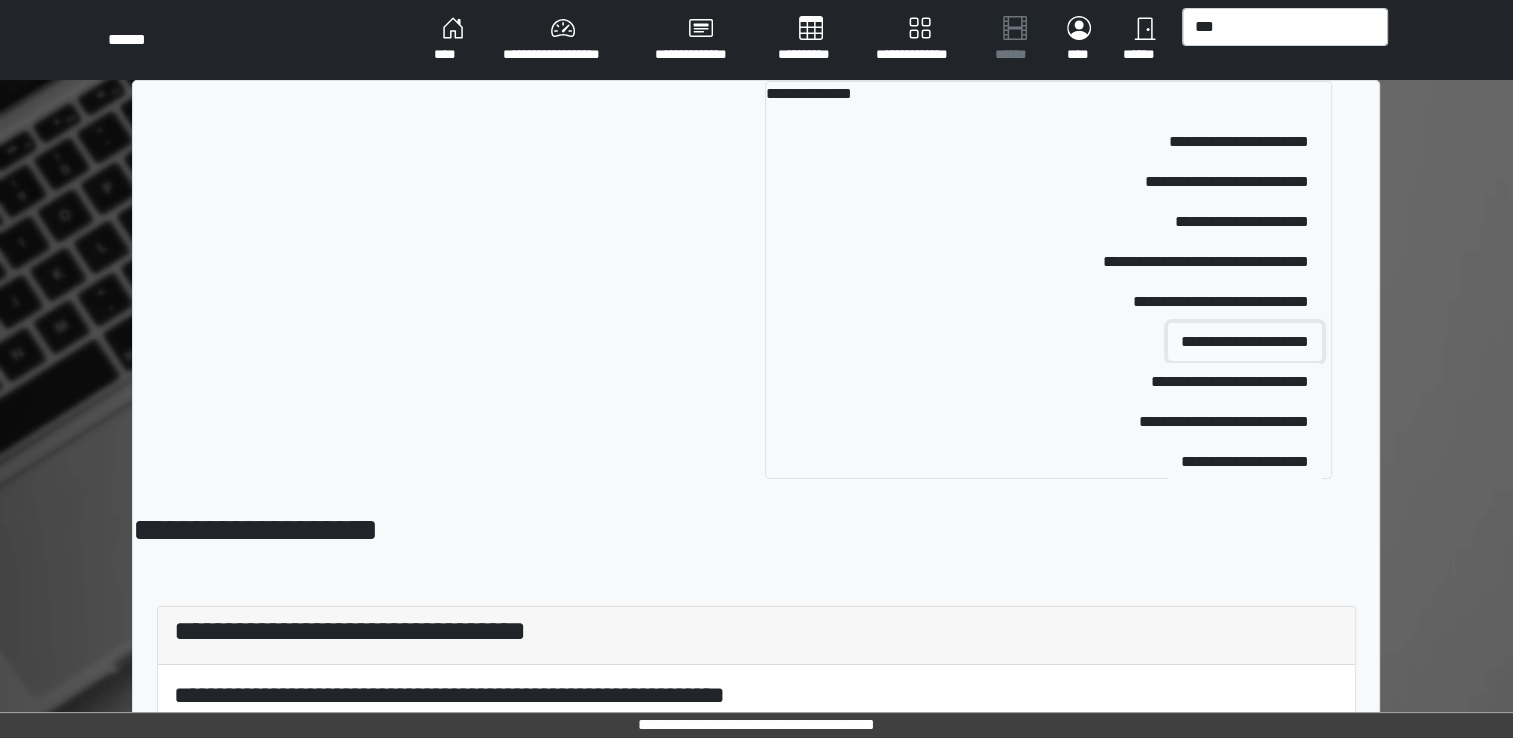 click on "**********" at bounding box center (1245, 342) 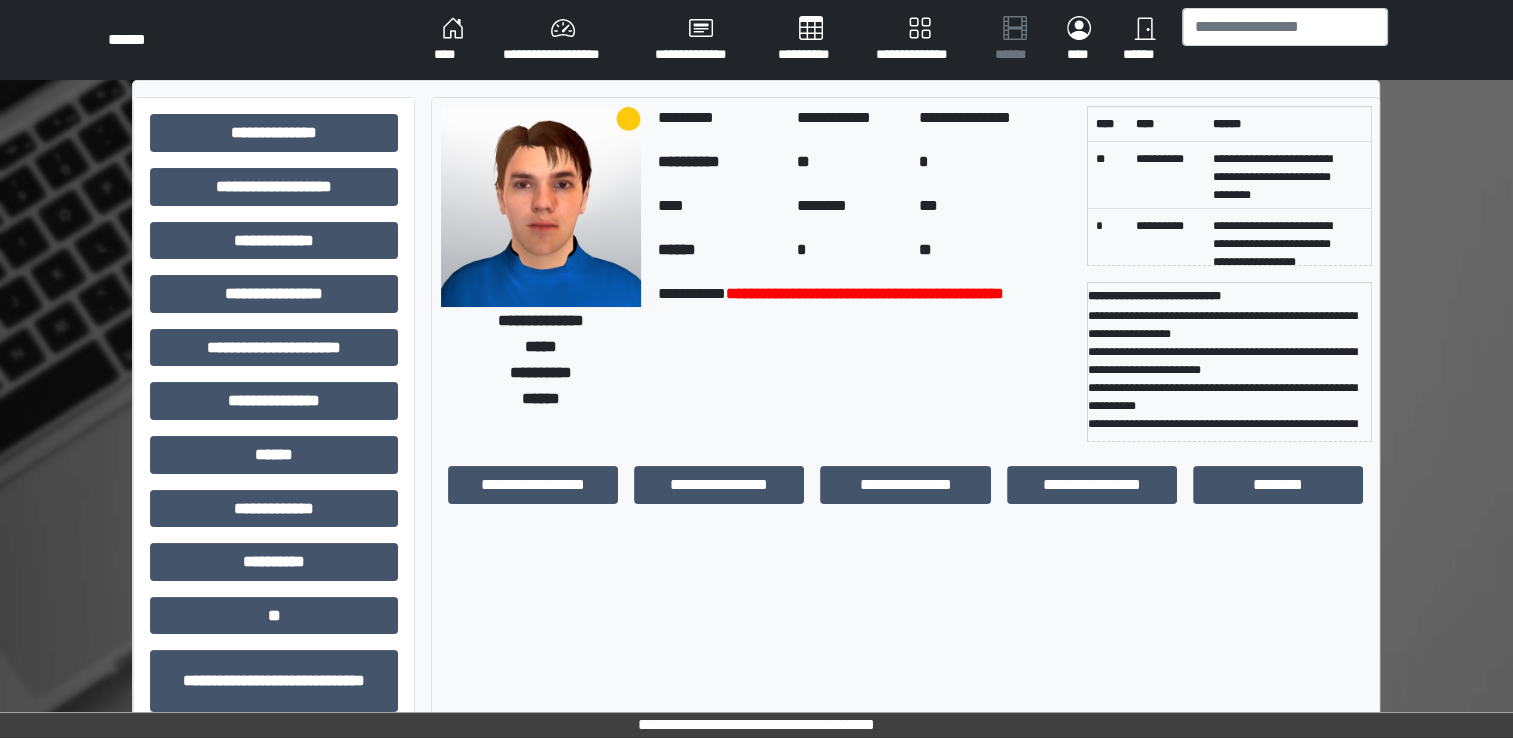 scroll, scrollTop: 75, scrollLeft: 0, axis: vertical 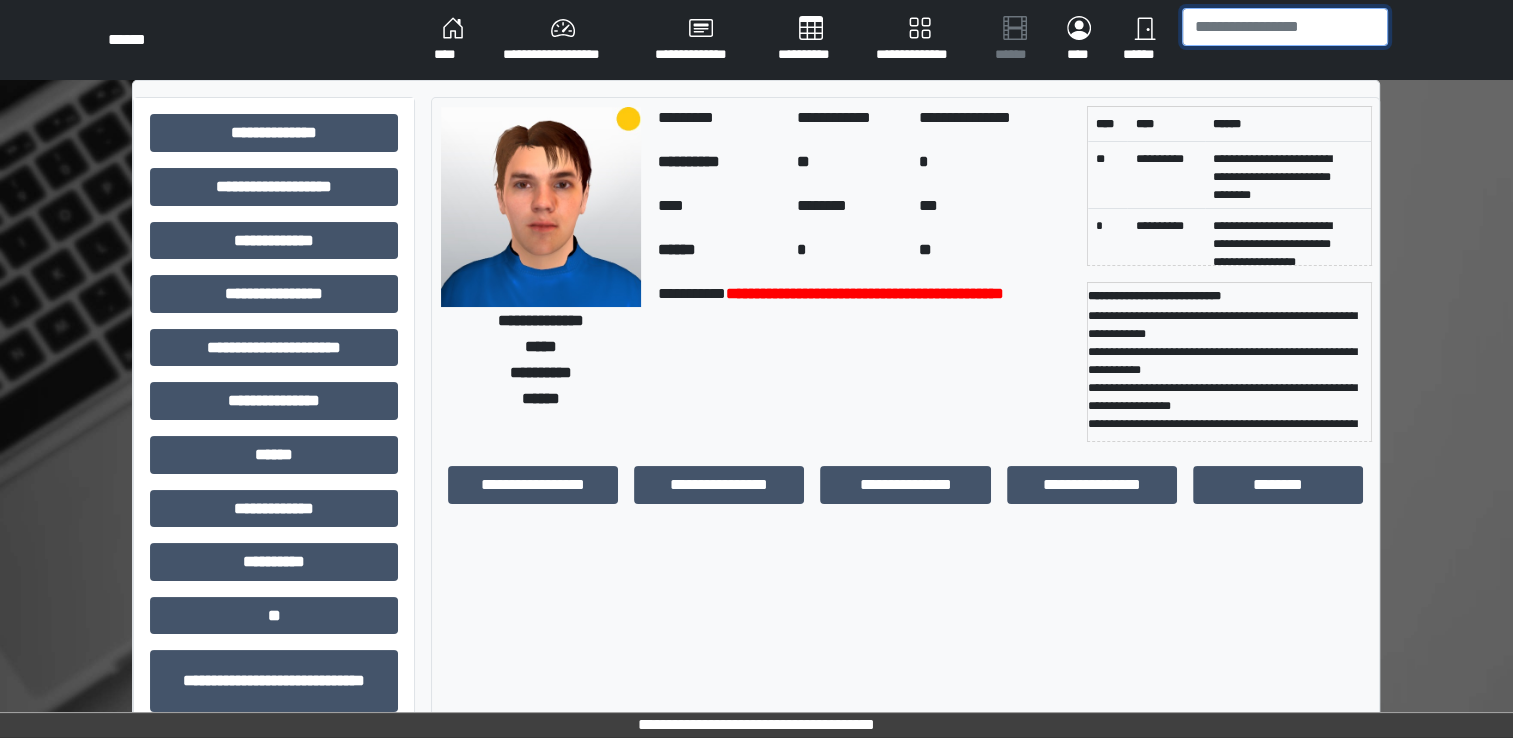 click at bounding box center (1285, 27) 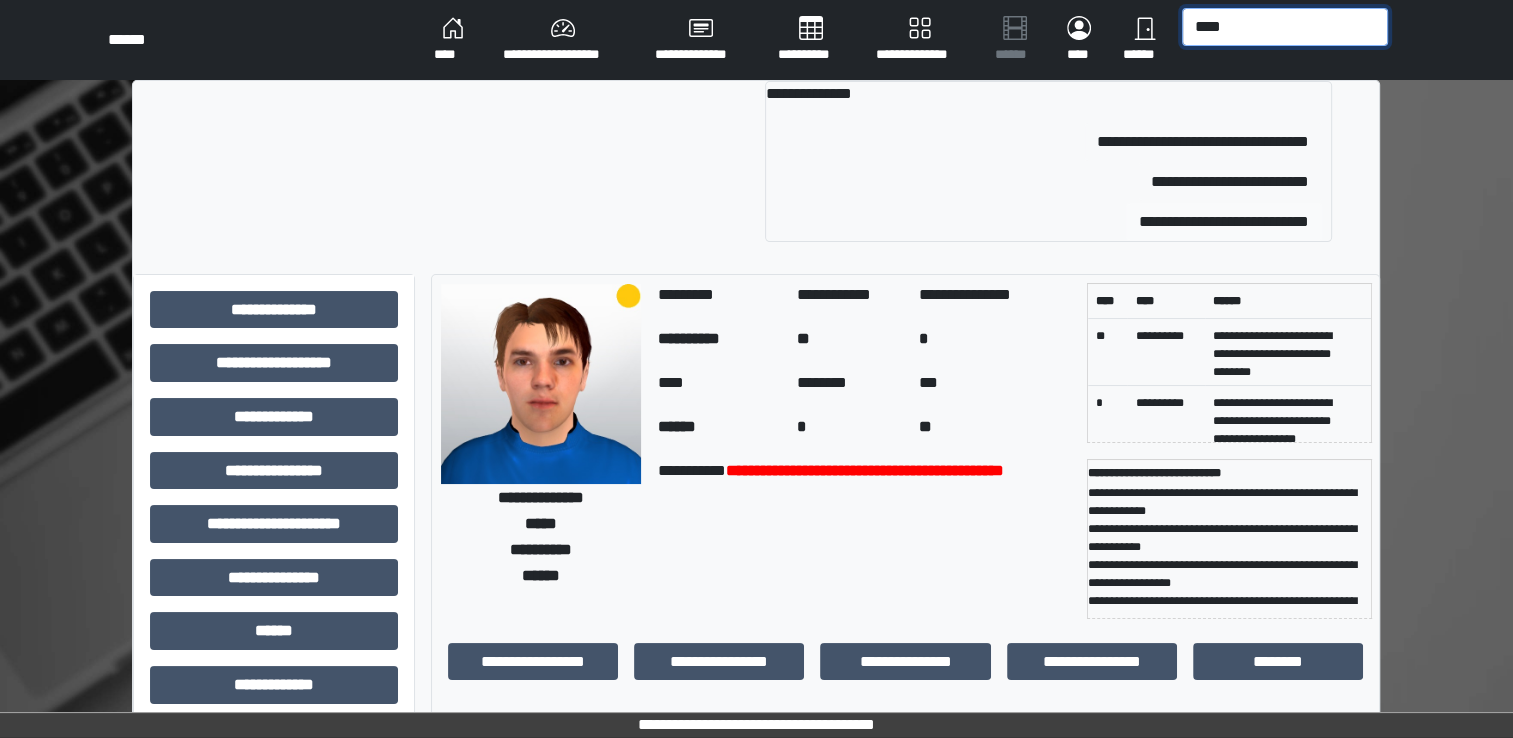 type on "****" 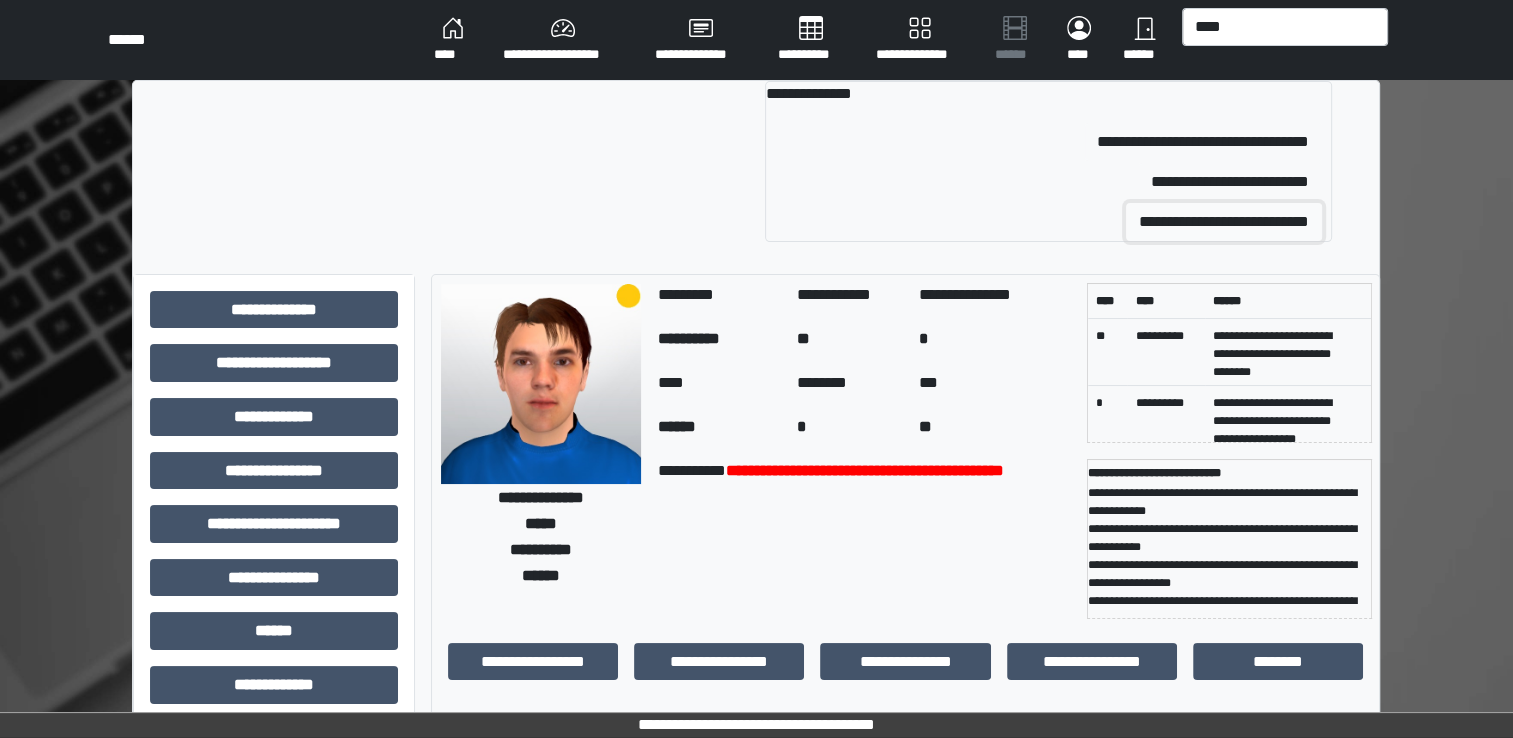 click on "**********" at bounding box center [1224, 222] 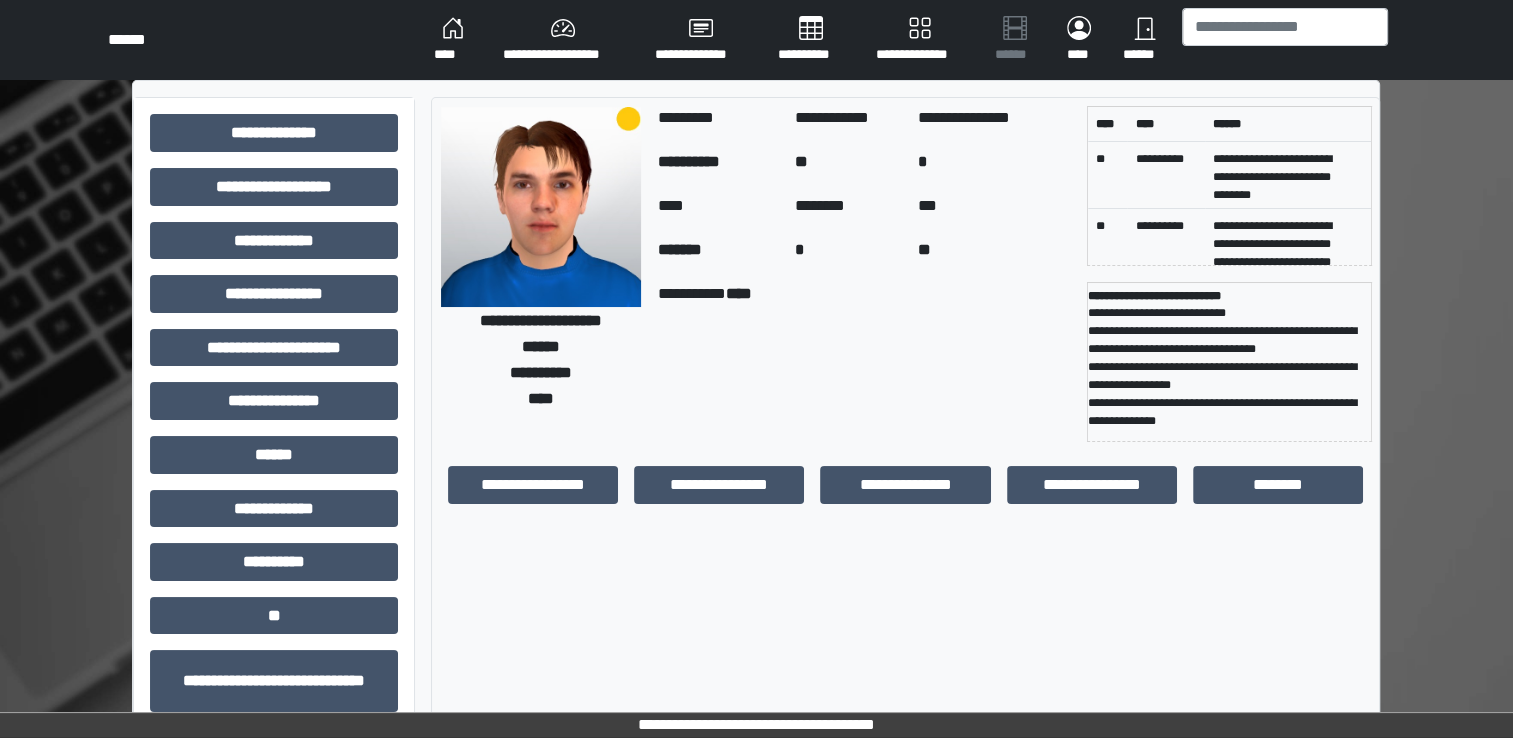 scroll, scrollTop: 68, scrollLeft: 0, axis: vertical 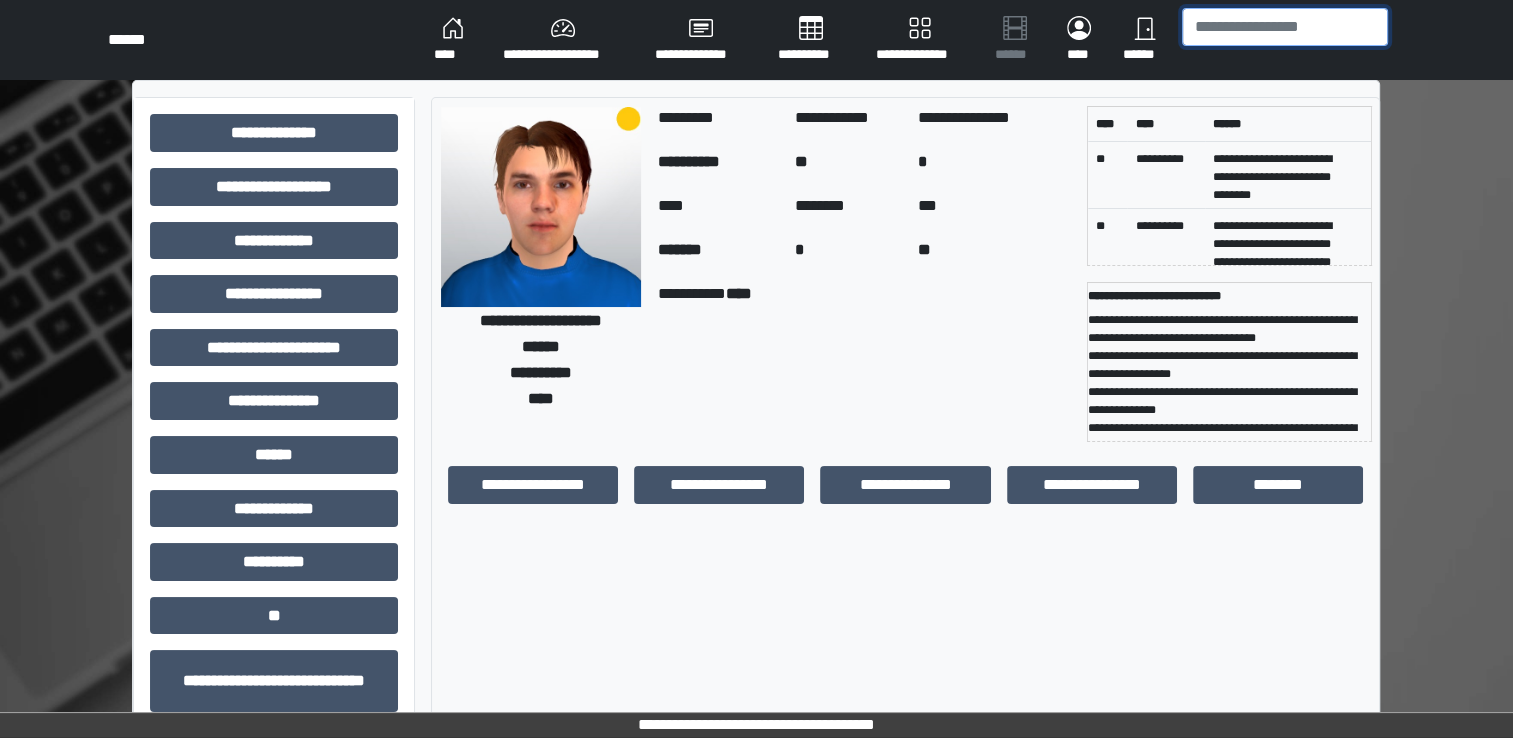 click at bounding box center [1285, 27] 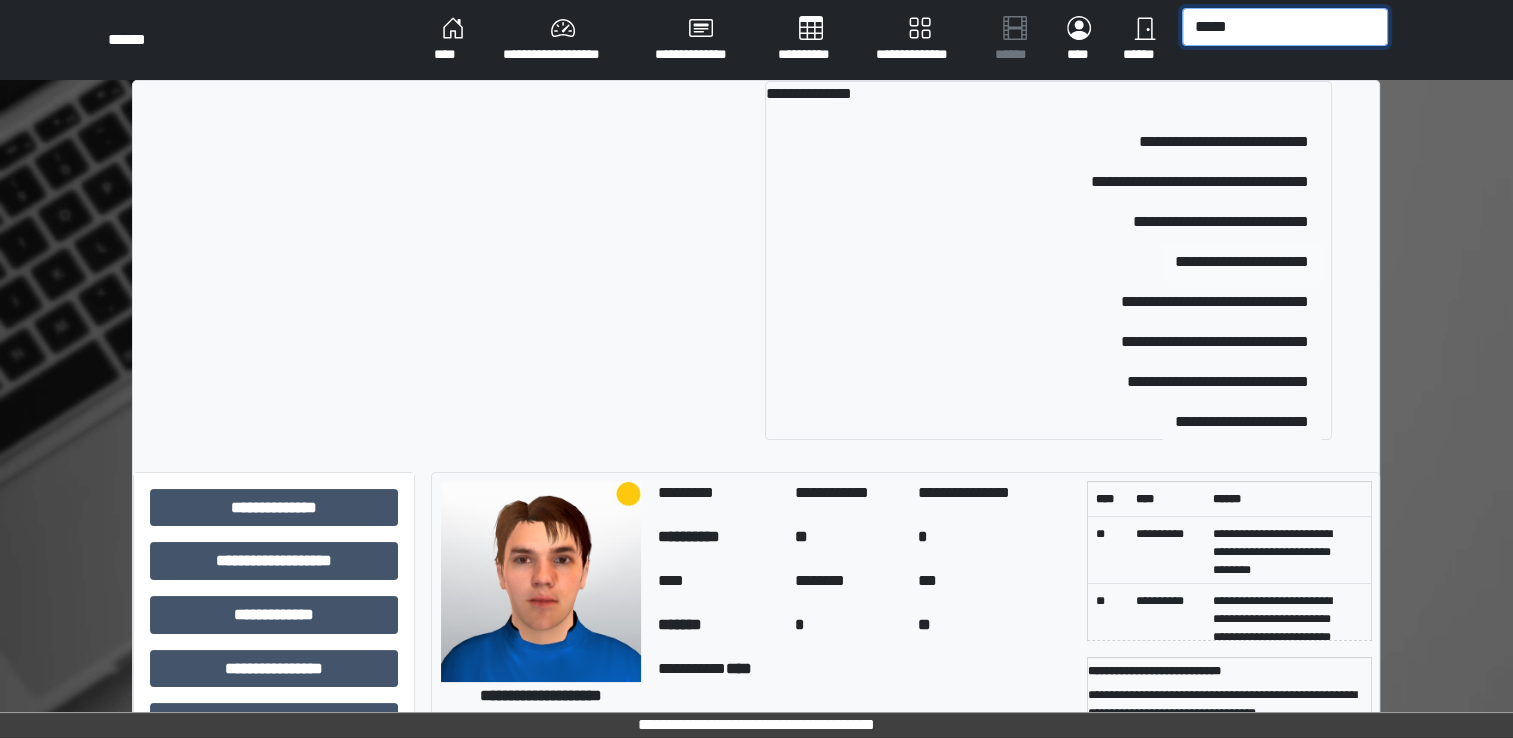 type on "*****" 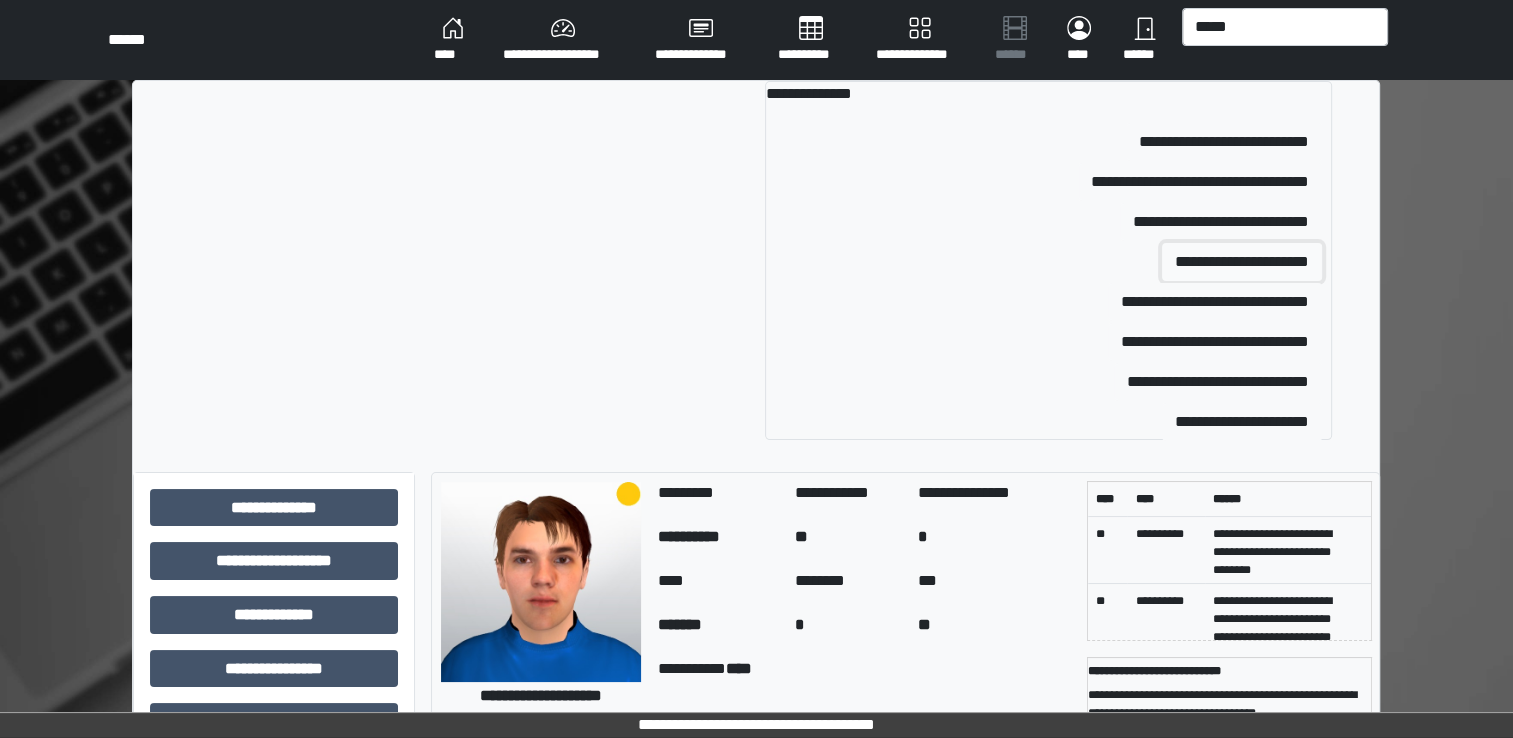 click on "**********" at bounding box center (1242, 262) 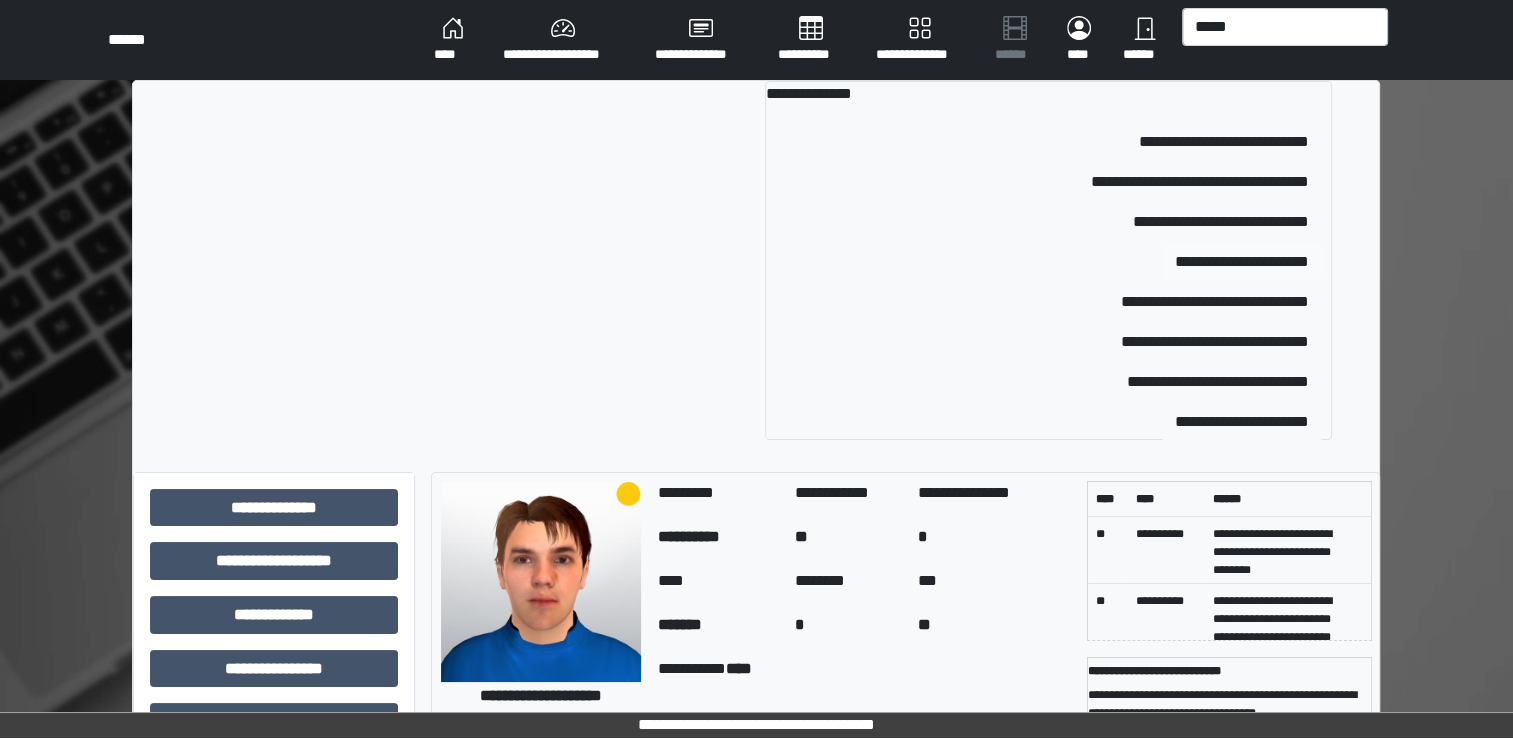 type 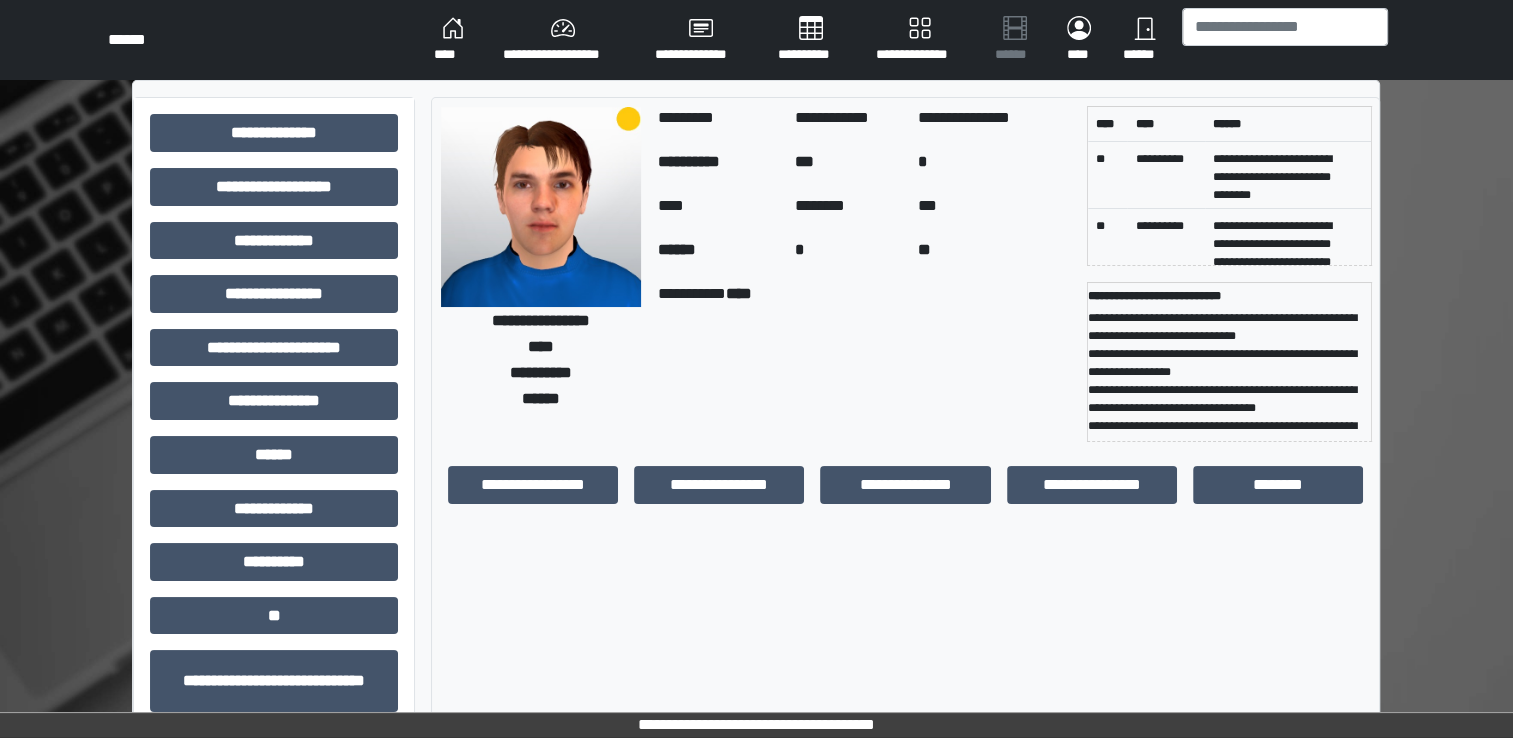 scroll, scrollTop: 80, scrollLeft: 0, axis: vertical 